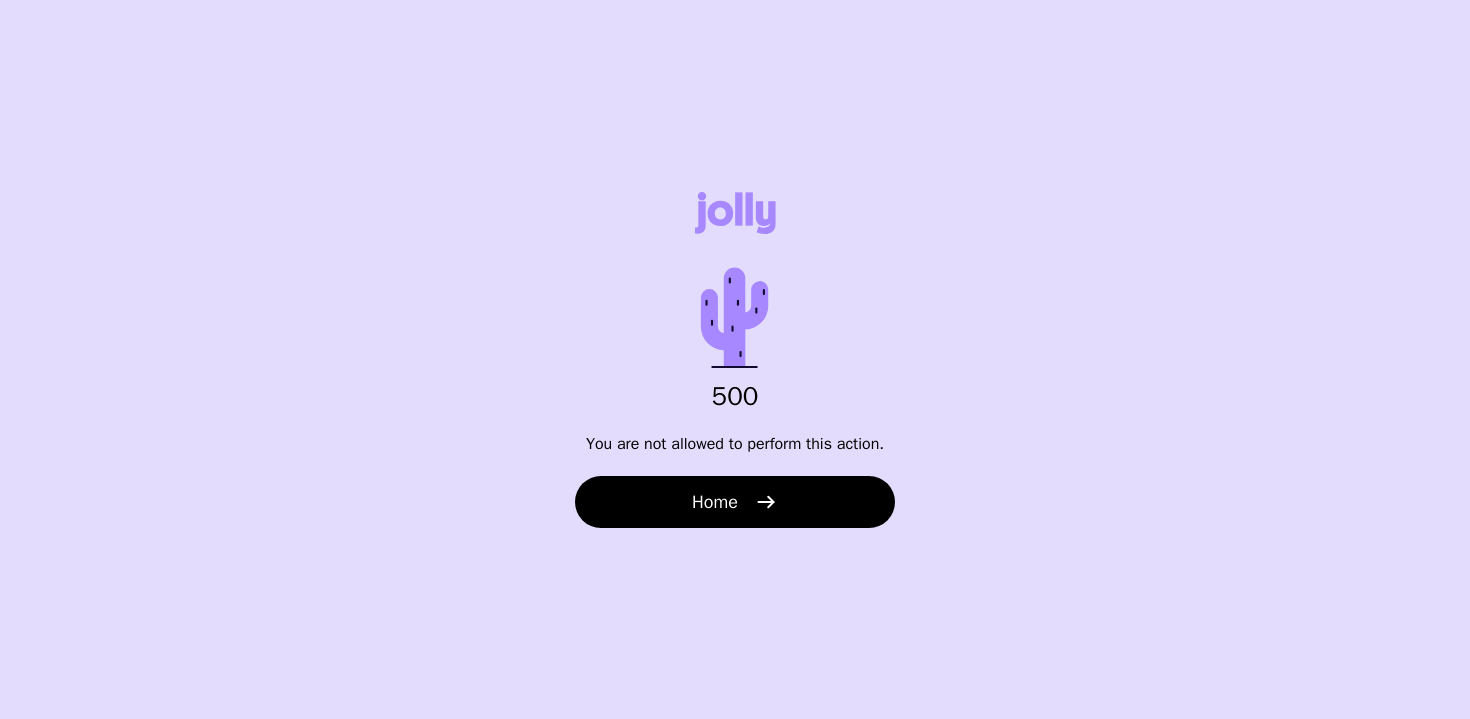 scroll, scrollTop: 0, scrollLeft: 0, axis: both 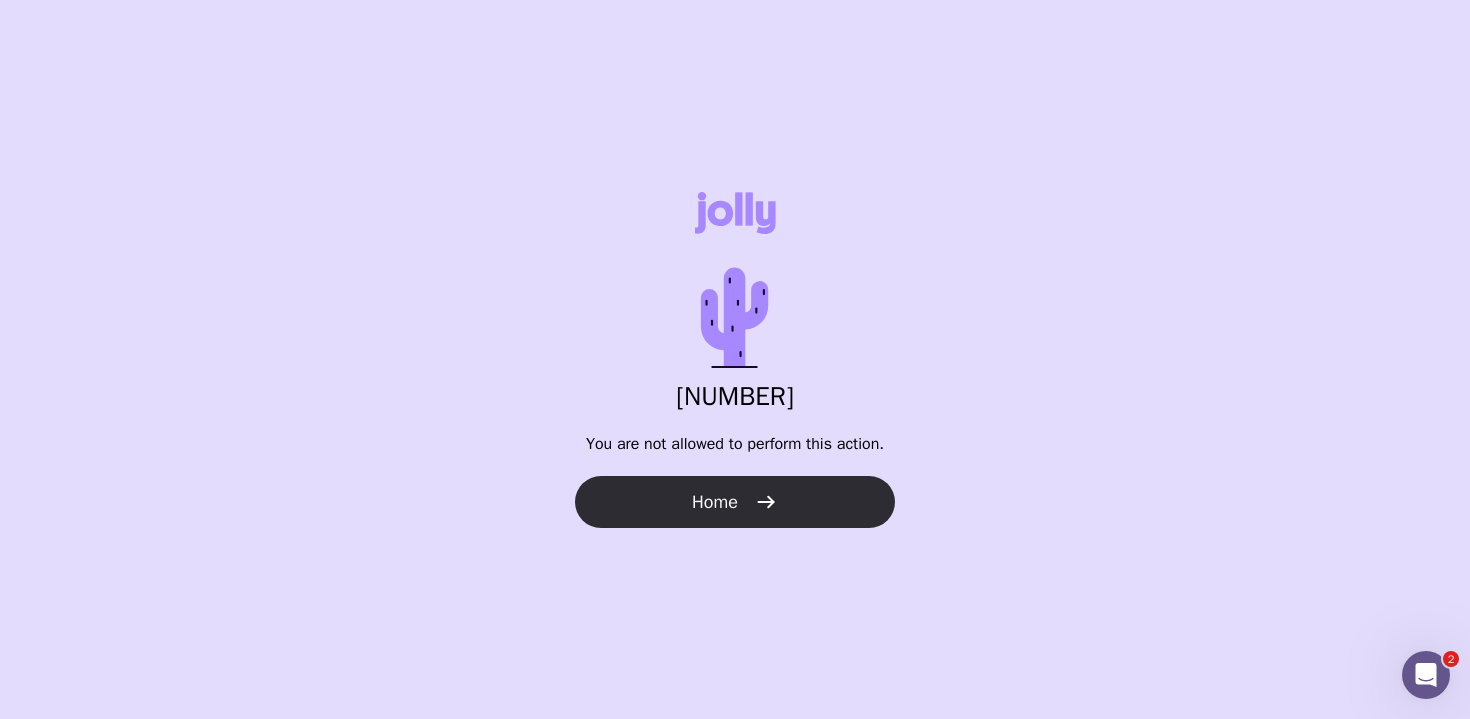 click on "Home" at bounding box center (735, 502) 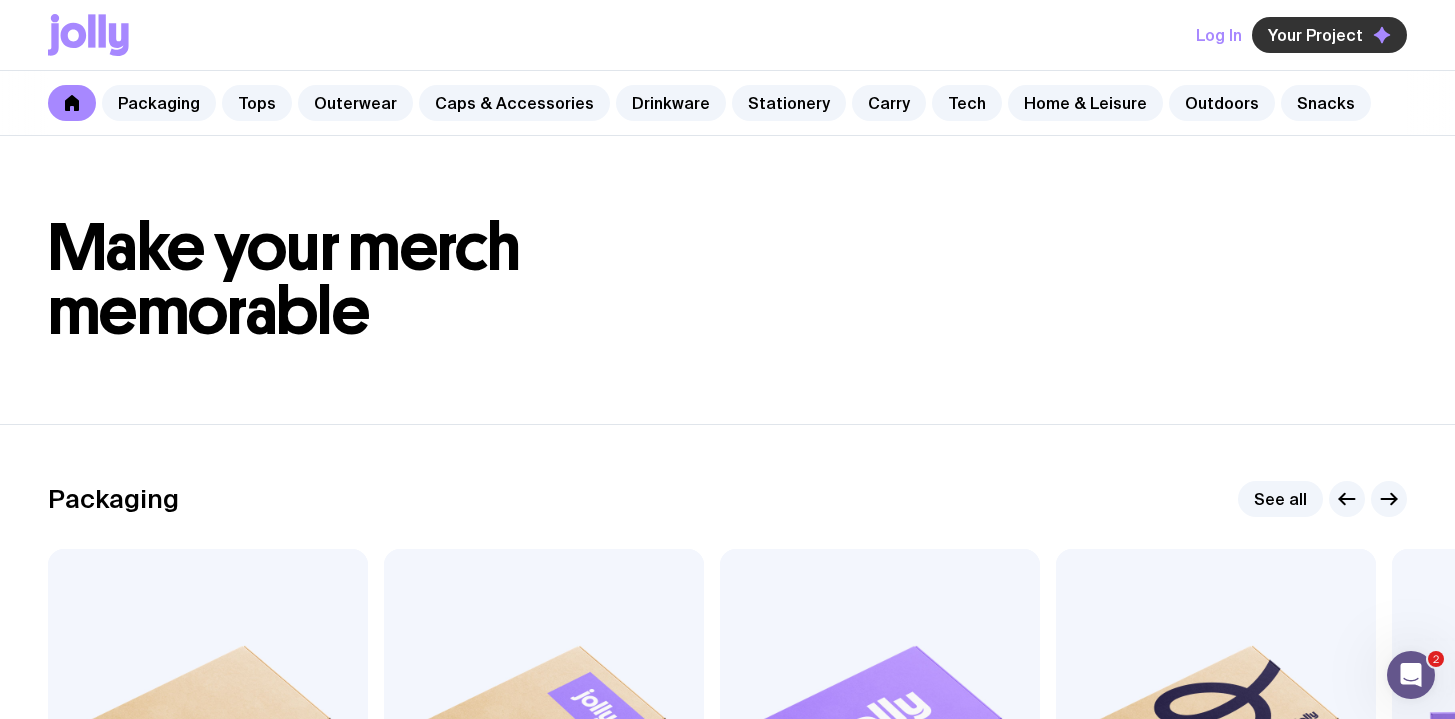 click on "Your Project" 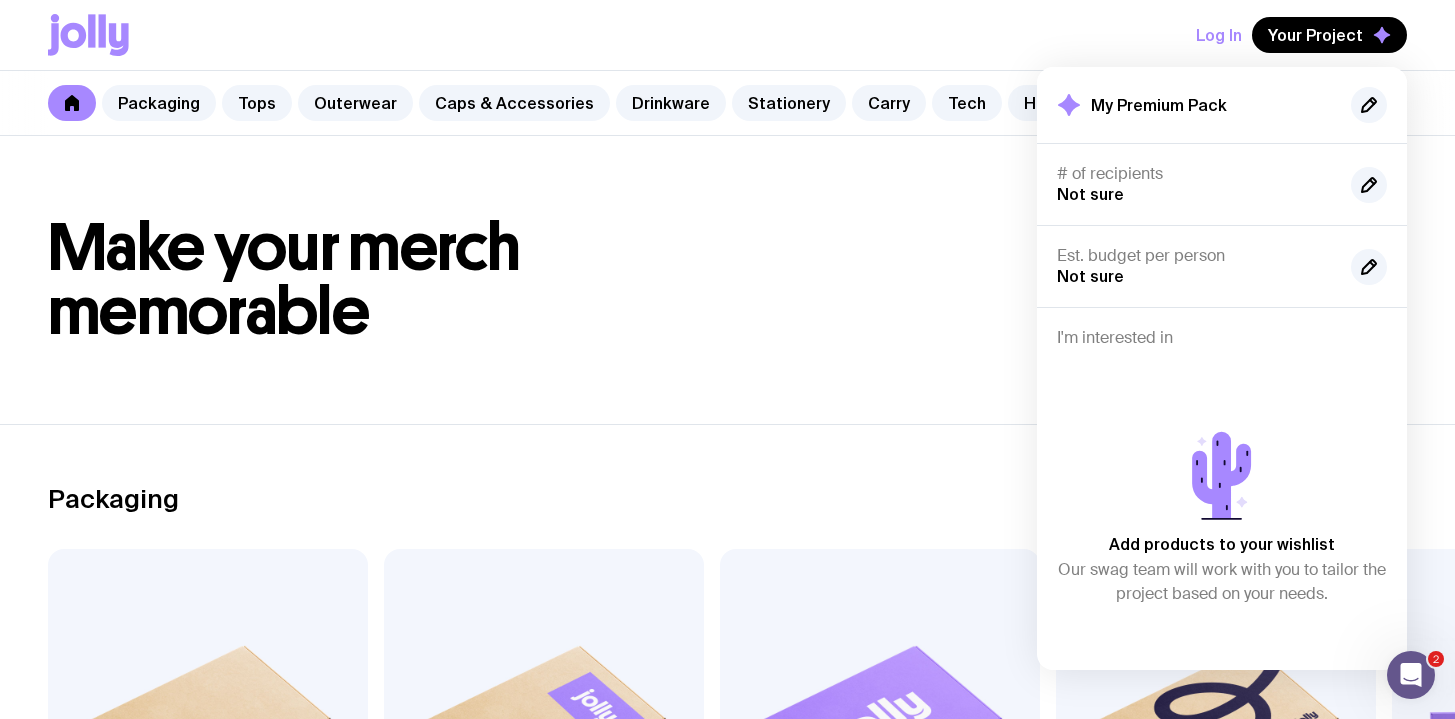 click on "Log In" at bounding box center [1219, 35] 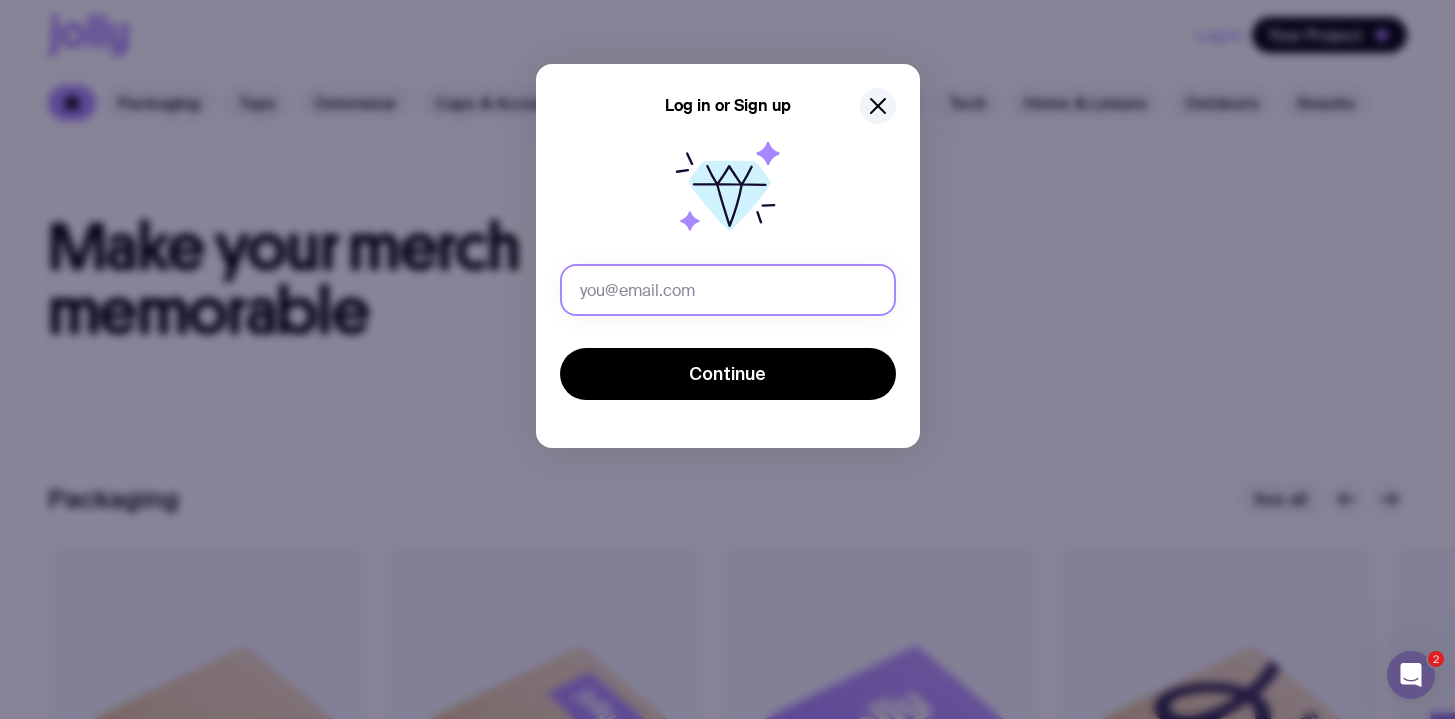click 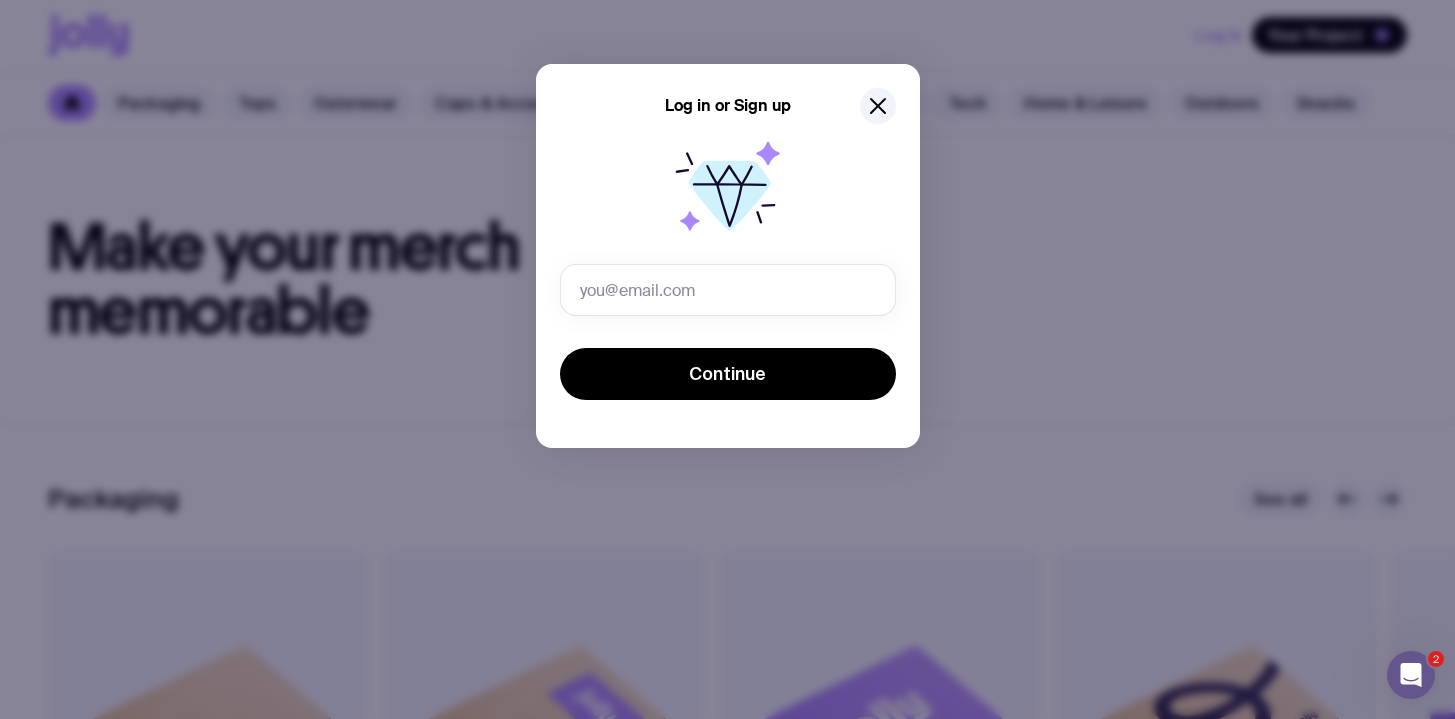 type on "[EMAIL]" 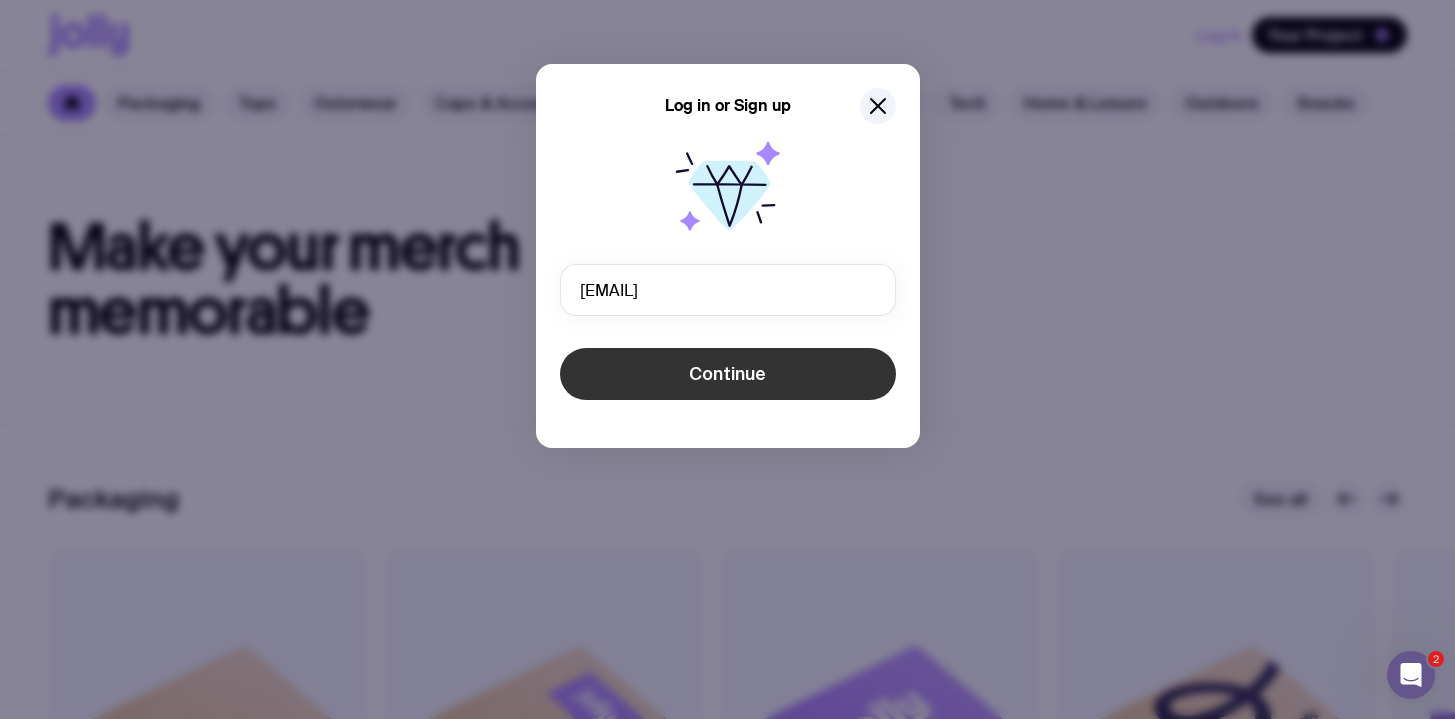 click on "Continue" at bounding box center [728, 374] 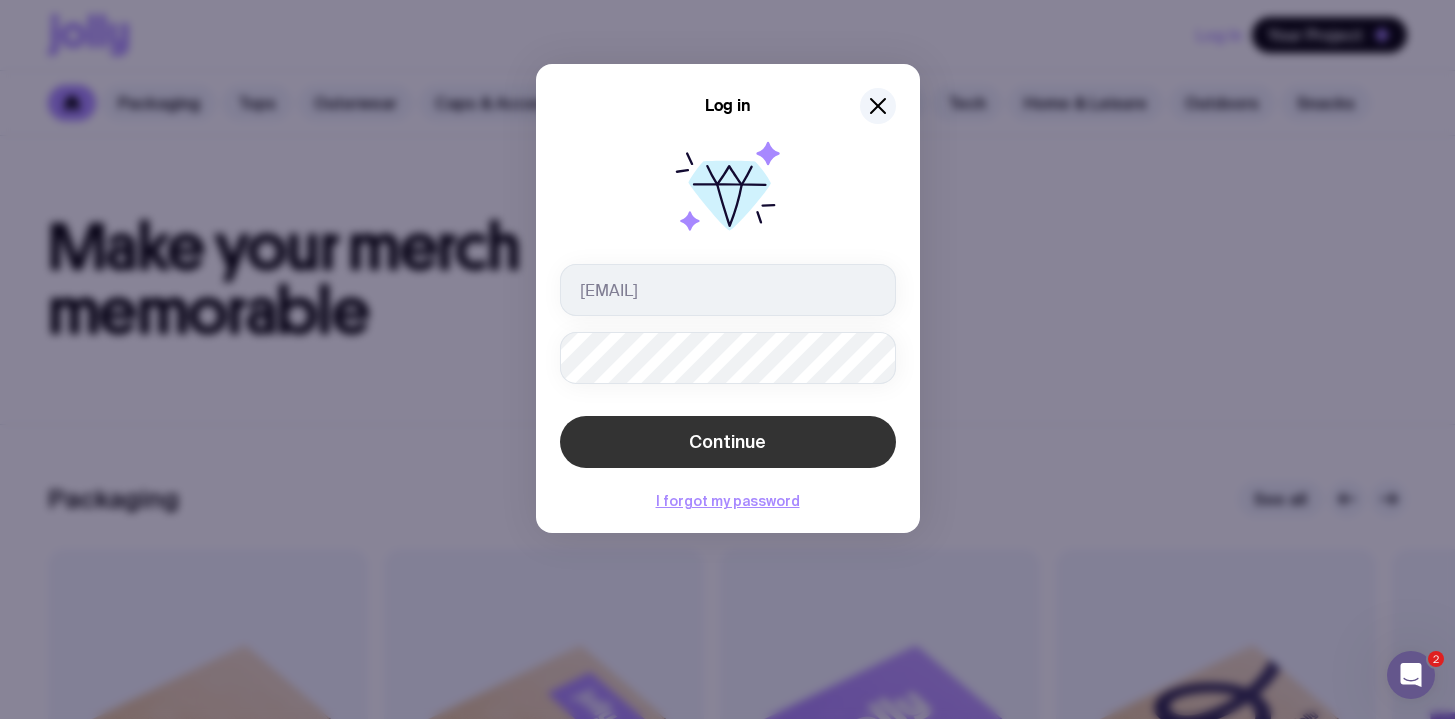 click on "Continue" 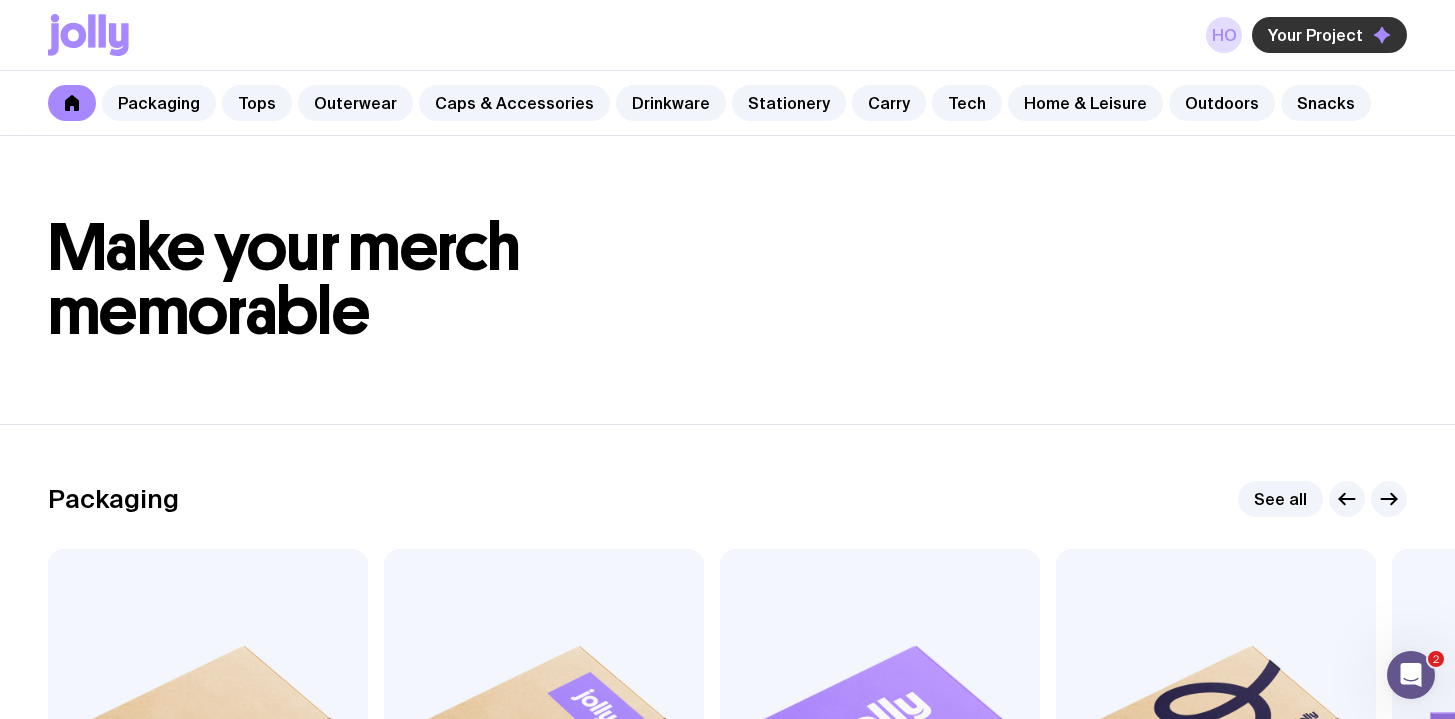 click on "Your Project" 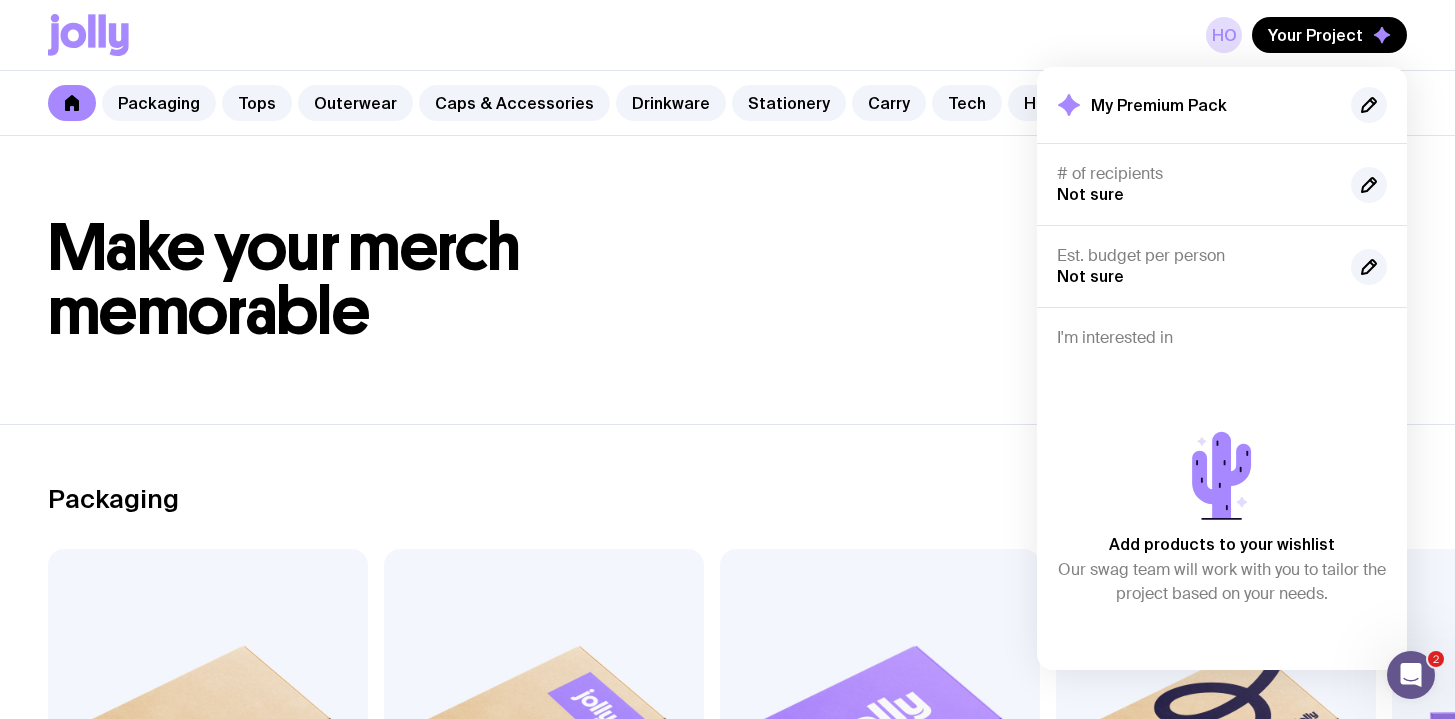 click on "My Premium Pack" at bounding box center (1159, 105) 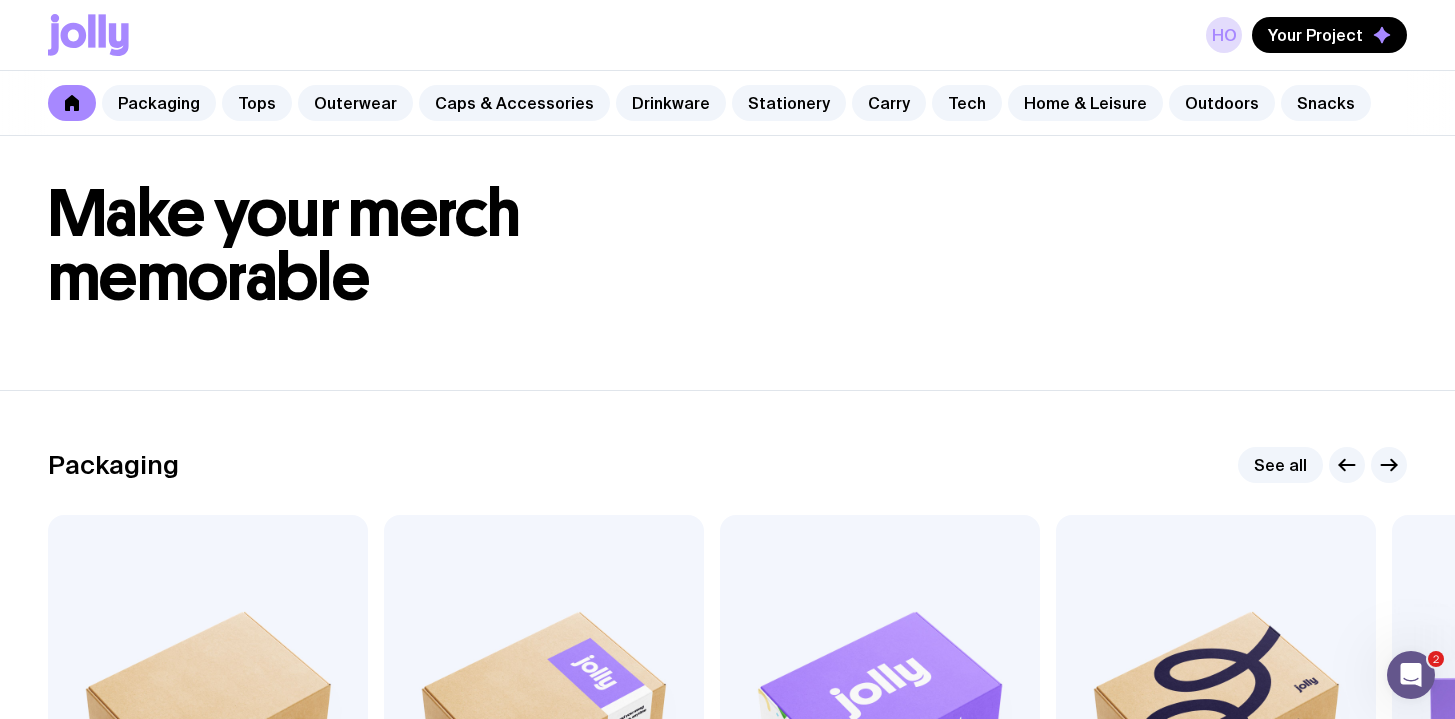 scroll, scrollTop: 0, scrollLeft: 0, axis: both 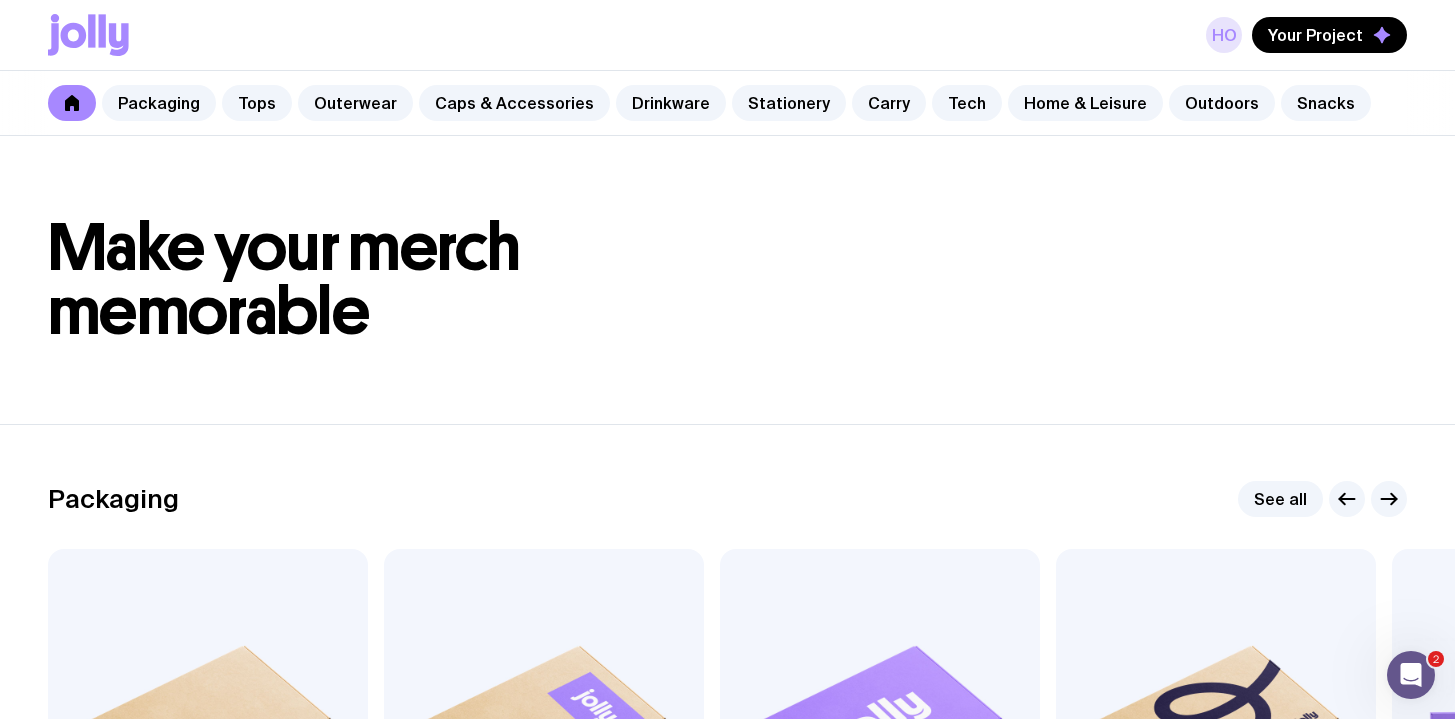 click on "HO" at bounding box center (1224, 35) 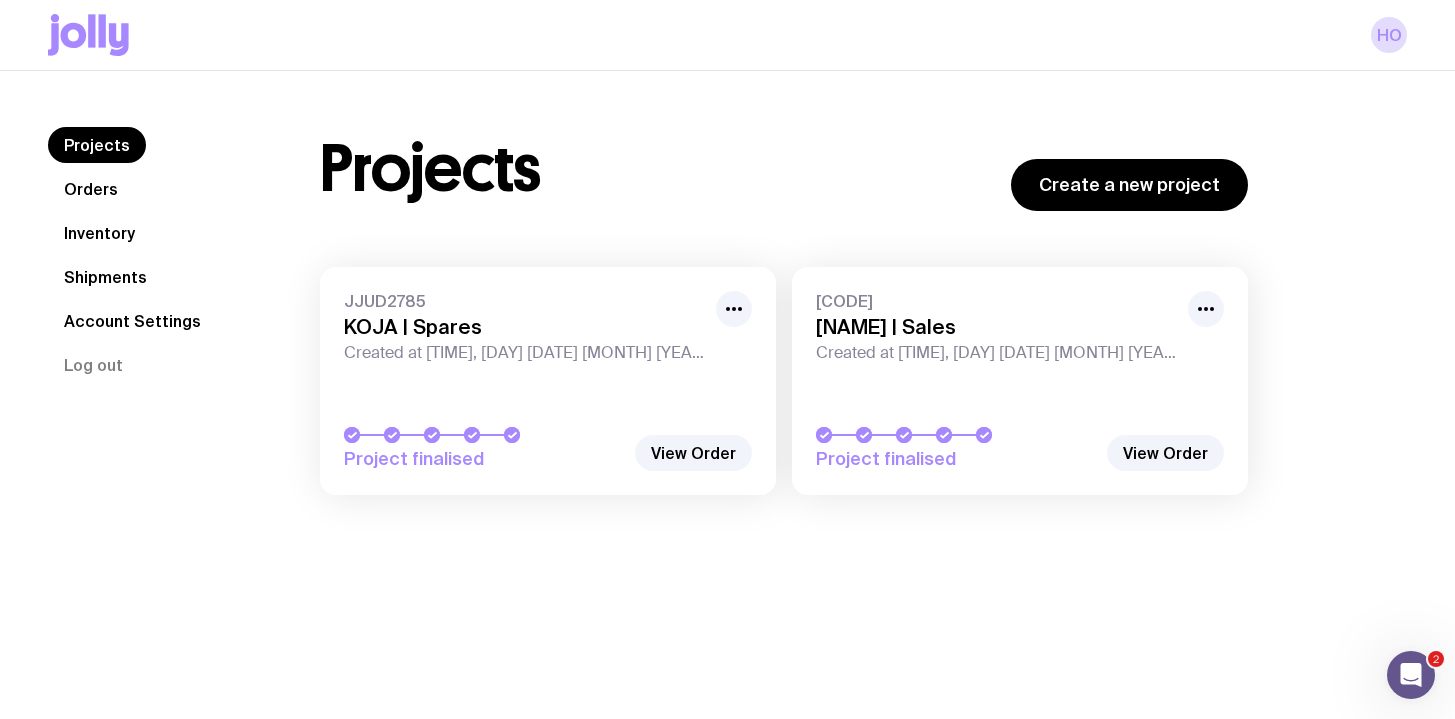 click on "[NAME] | Sales" at bounding box center (996, 327) 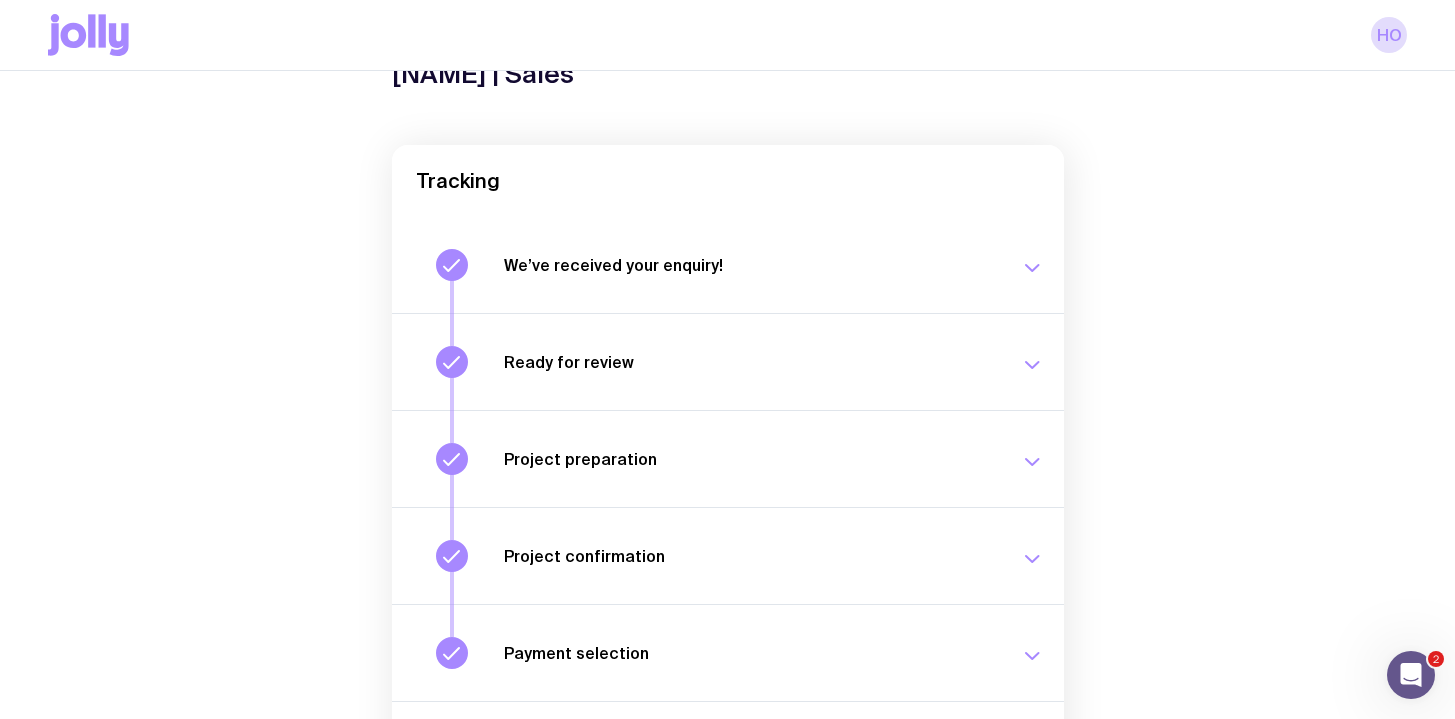 scroll, scrollTop: 321, scrollLeft: 0, axis: vertical 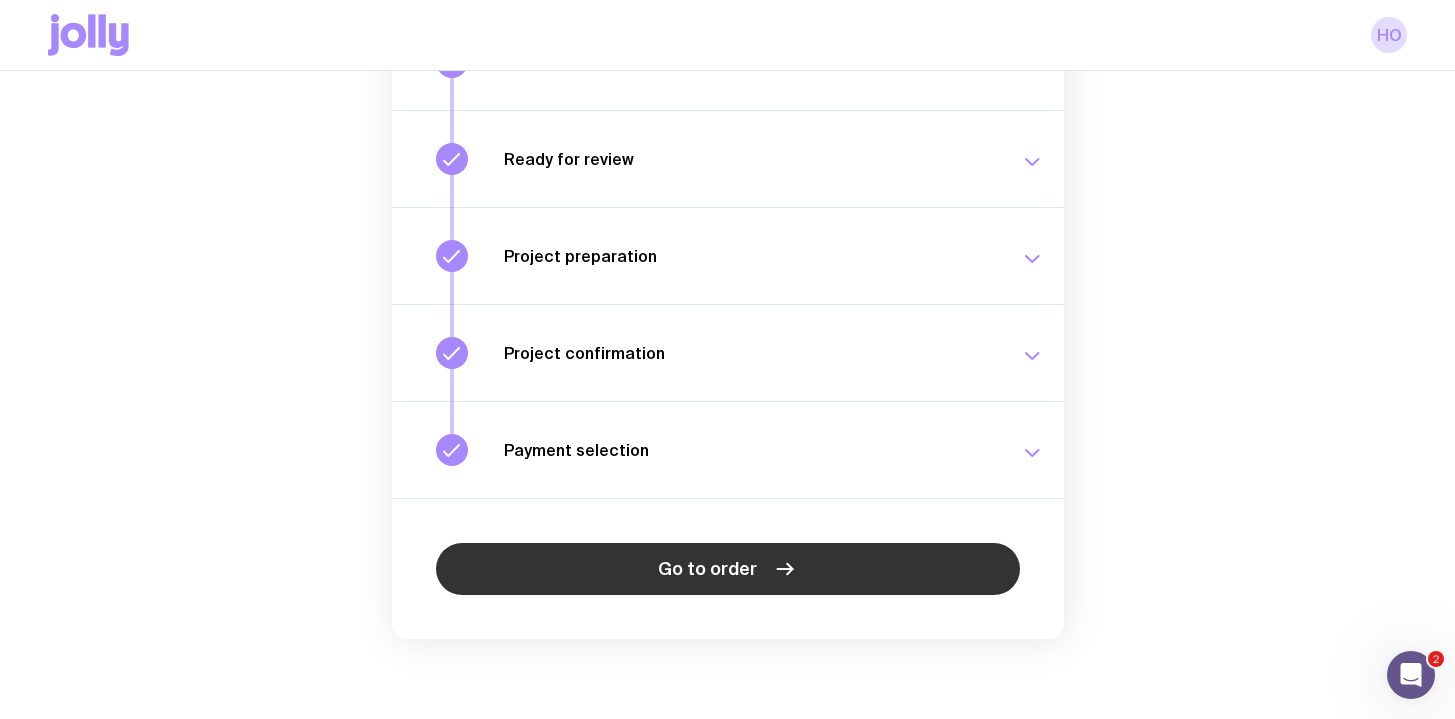 click on "Go to order" at bounding box center (728, 569) 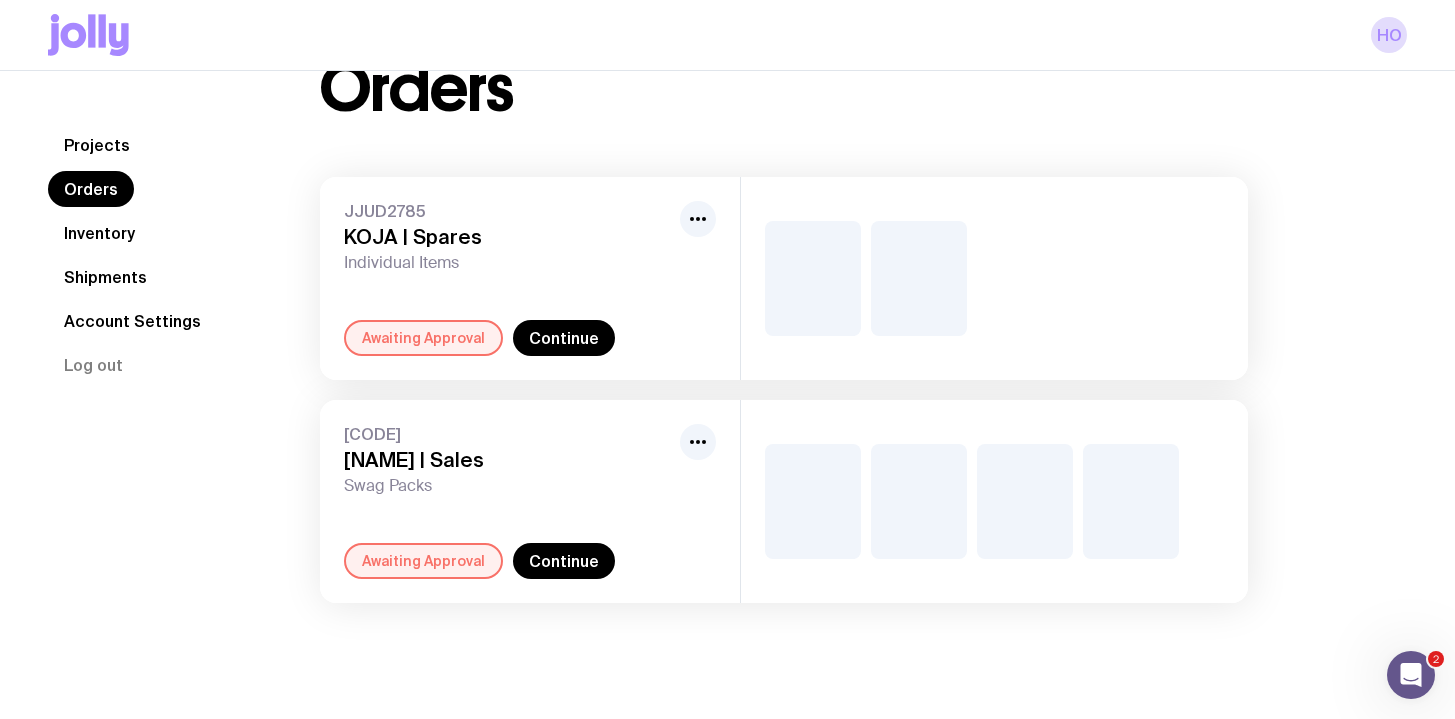 scroll, scrollTop: 71, scrollLeft: 0, axis: vertical 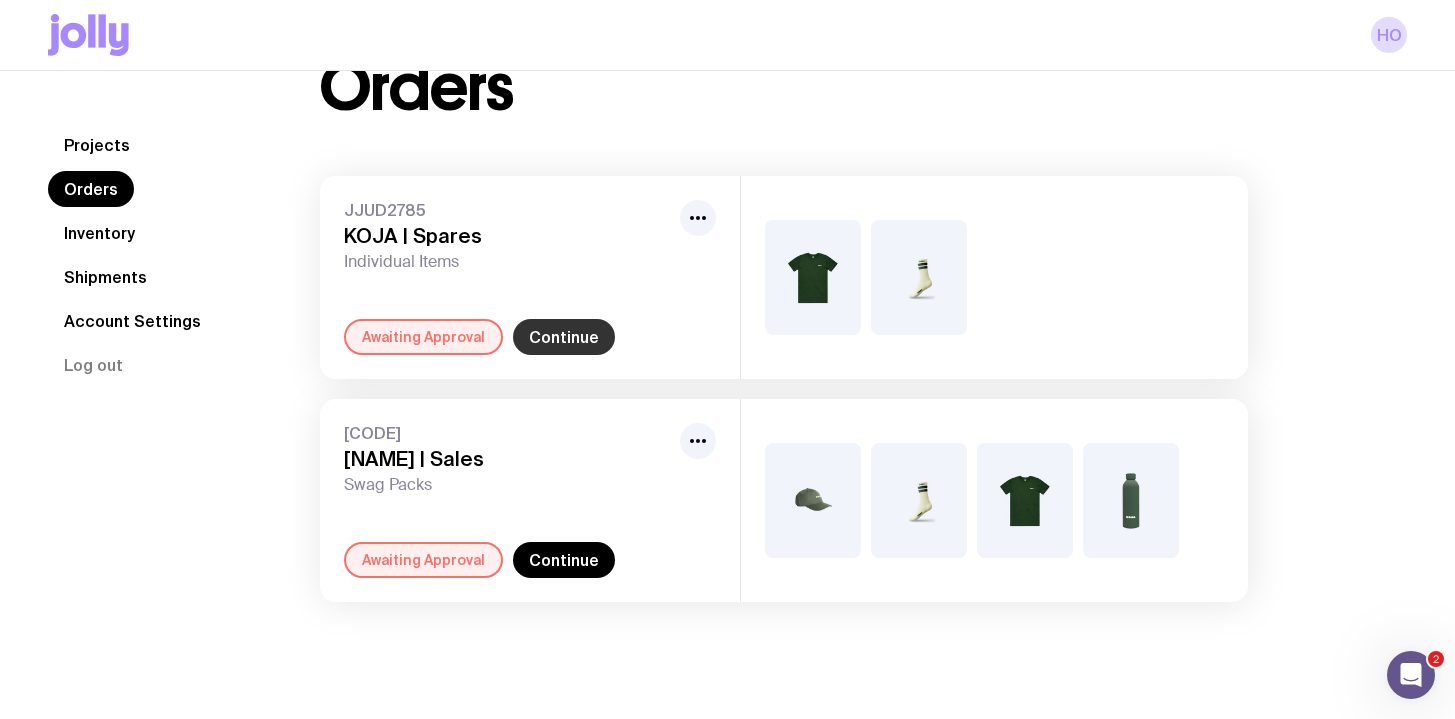 click on "Continue" at bounding box center (564, 337) 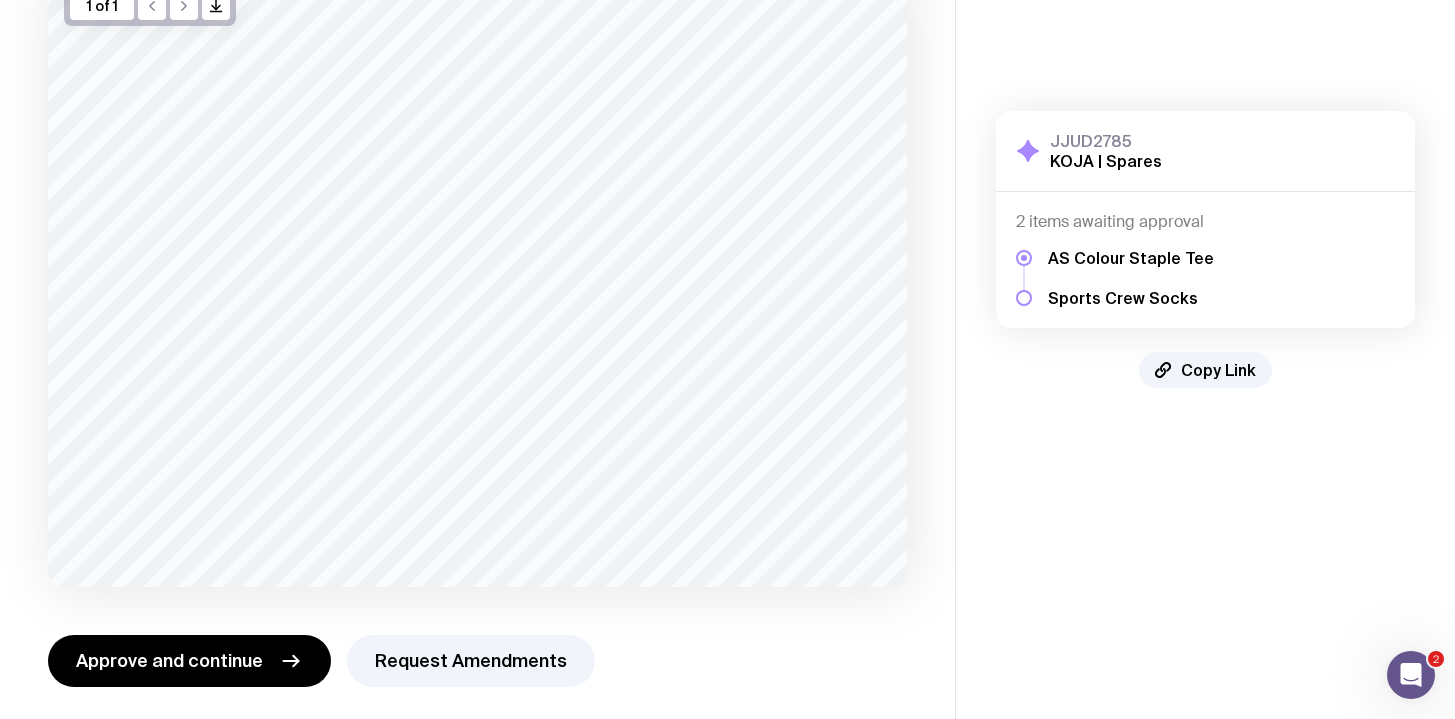 scroll, scrollTop: 176, scrollLeft: 0, axis: vertical 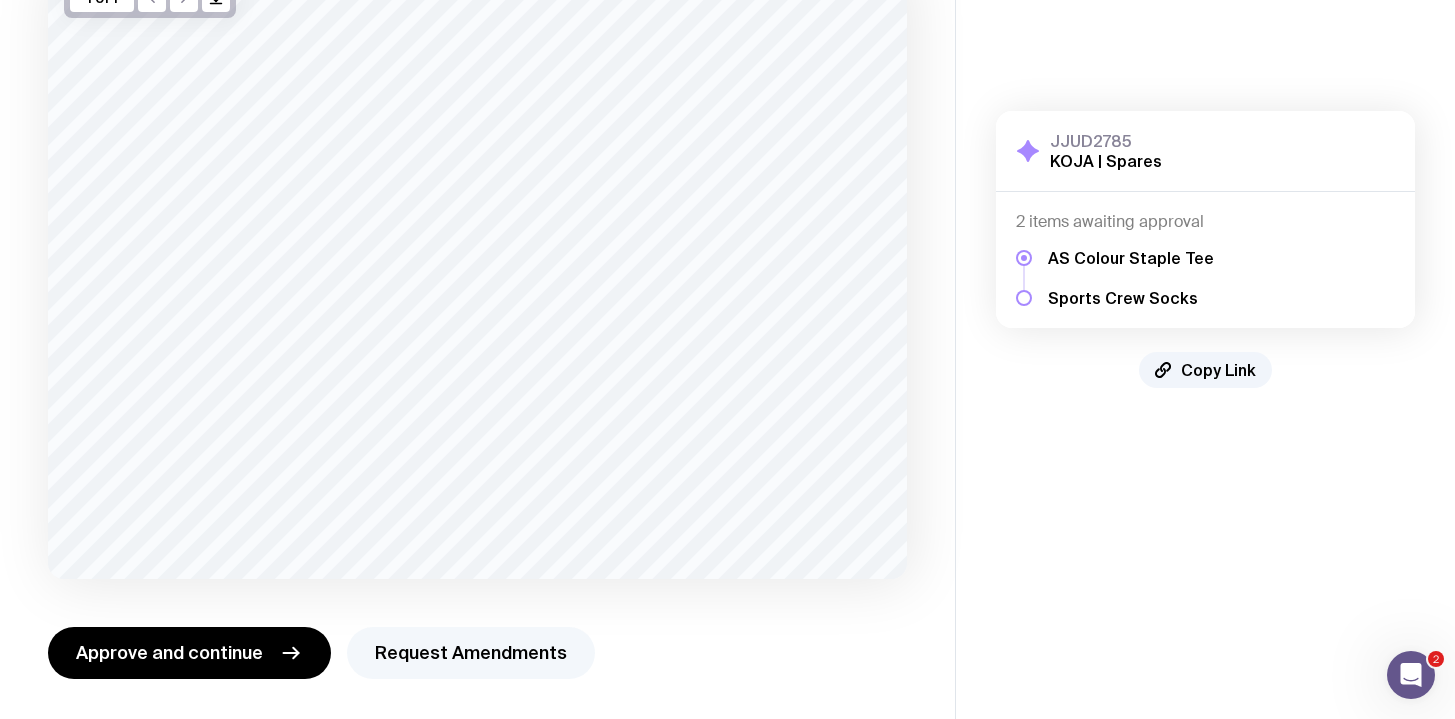 click on "Request Amendments" at bounding box center (471, 653) 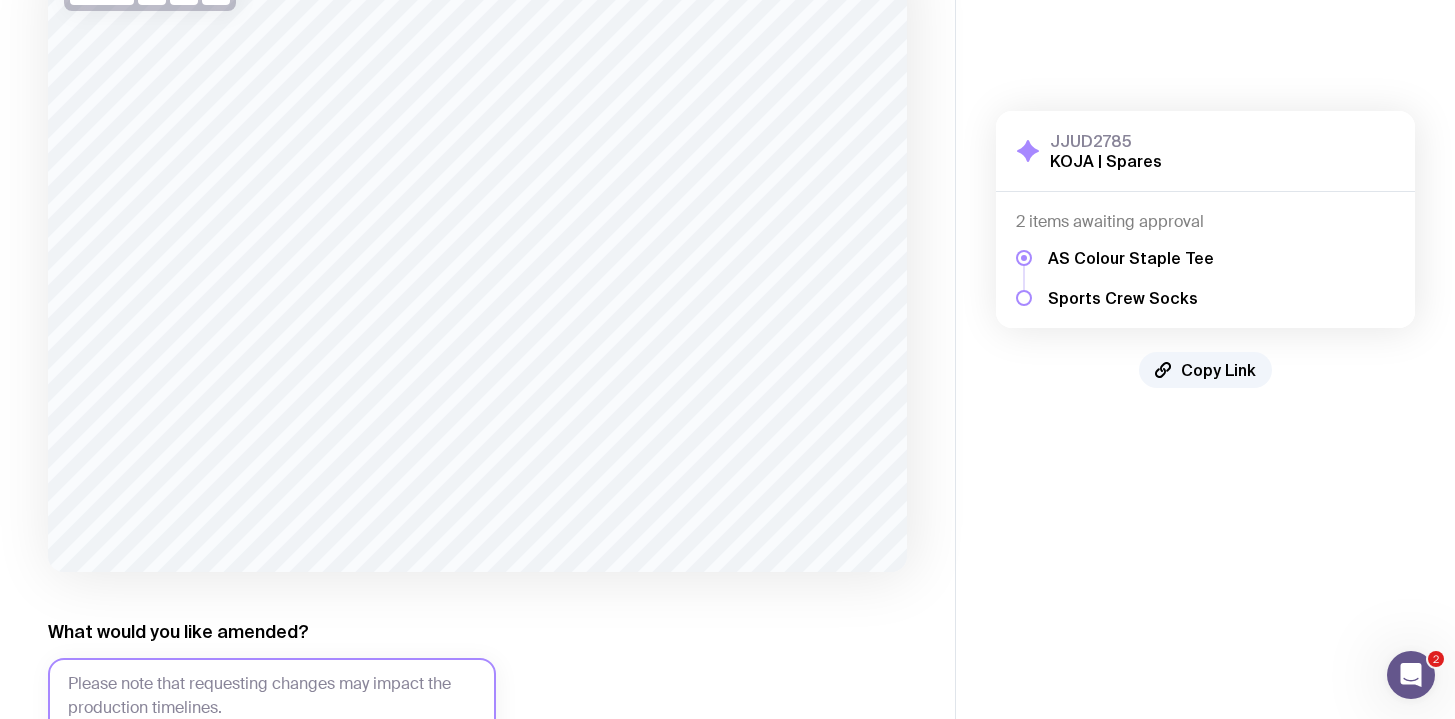scroll, scrollTop: 197, scrollLeft: 0, axis: vertical 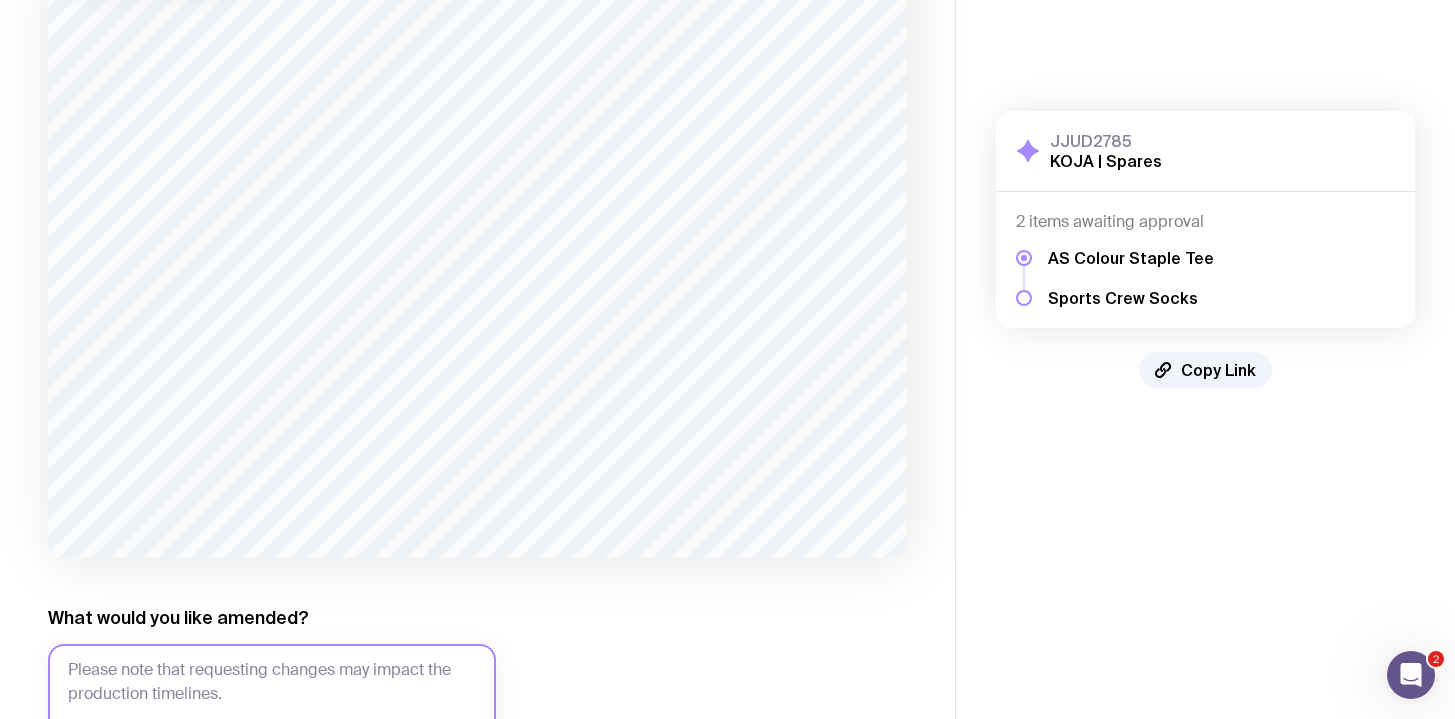 click on "What would you like amended?" 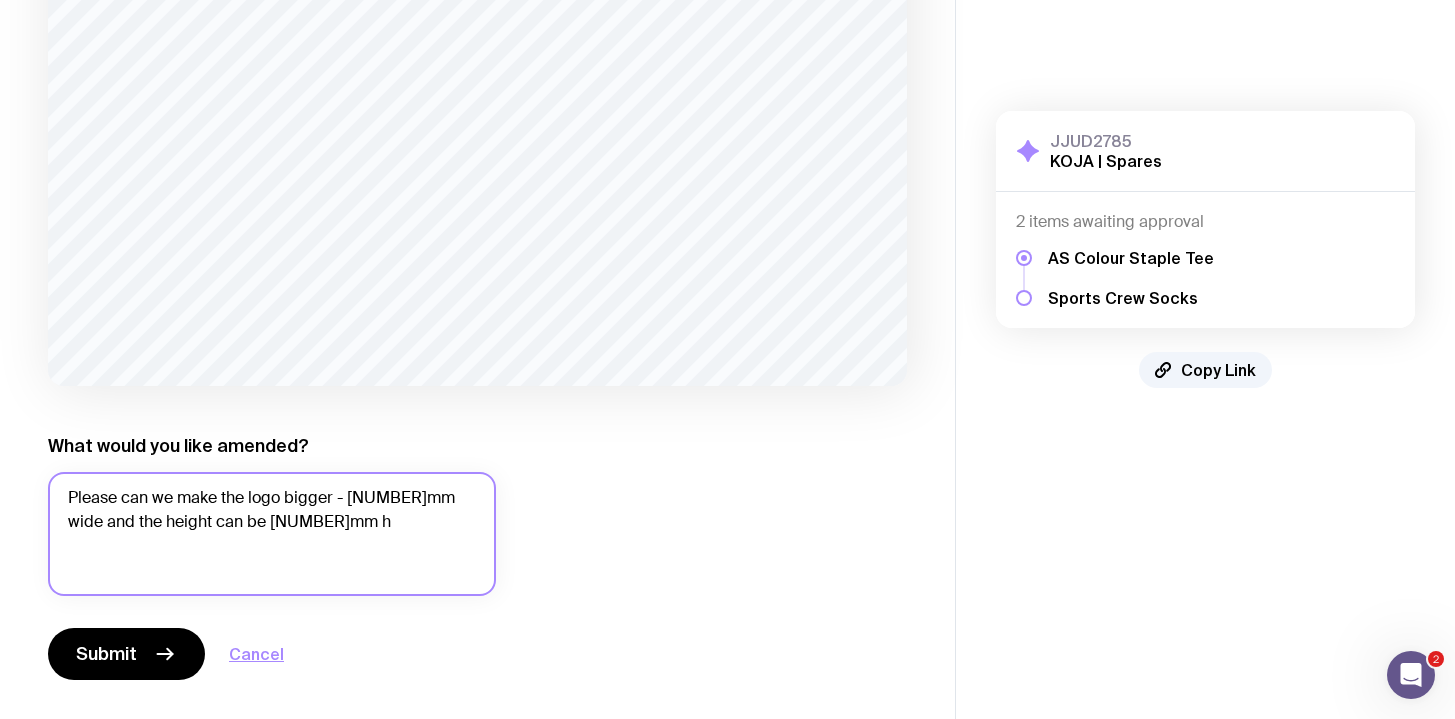 scroll, scrollTop: 370, scrollLeft: 0, axis: vertical 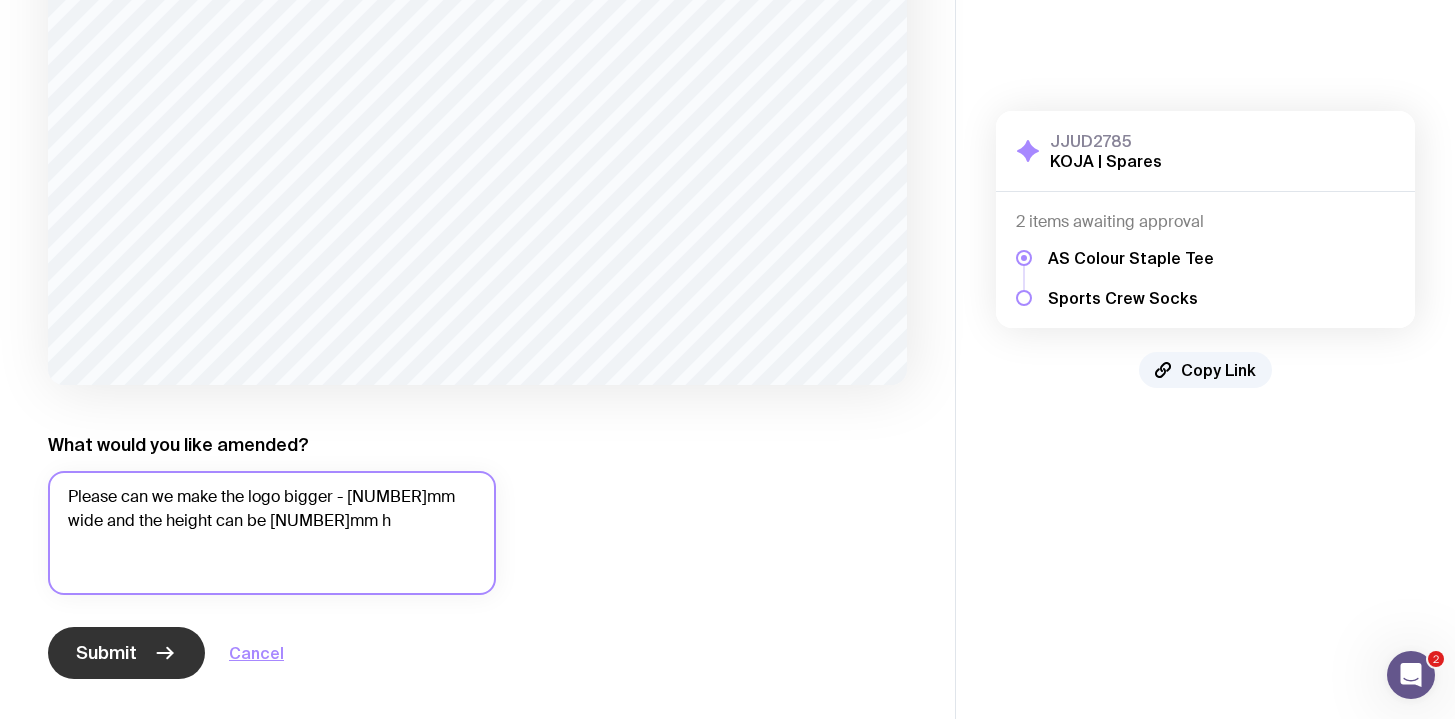 type on "Please can we make the logo bigger - [NUMBER]mm wide and the height can be [NUMBER]mm h" 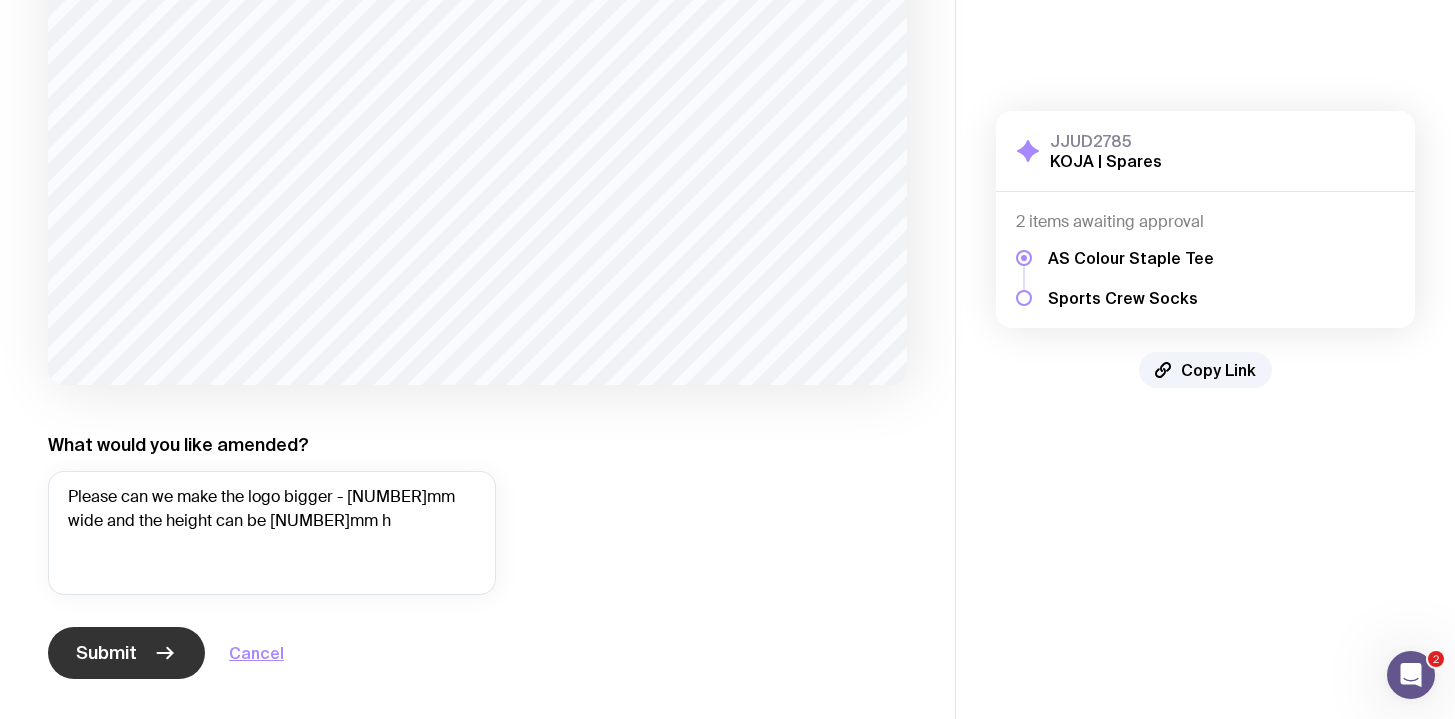 click on "Submit" 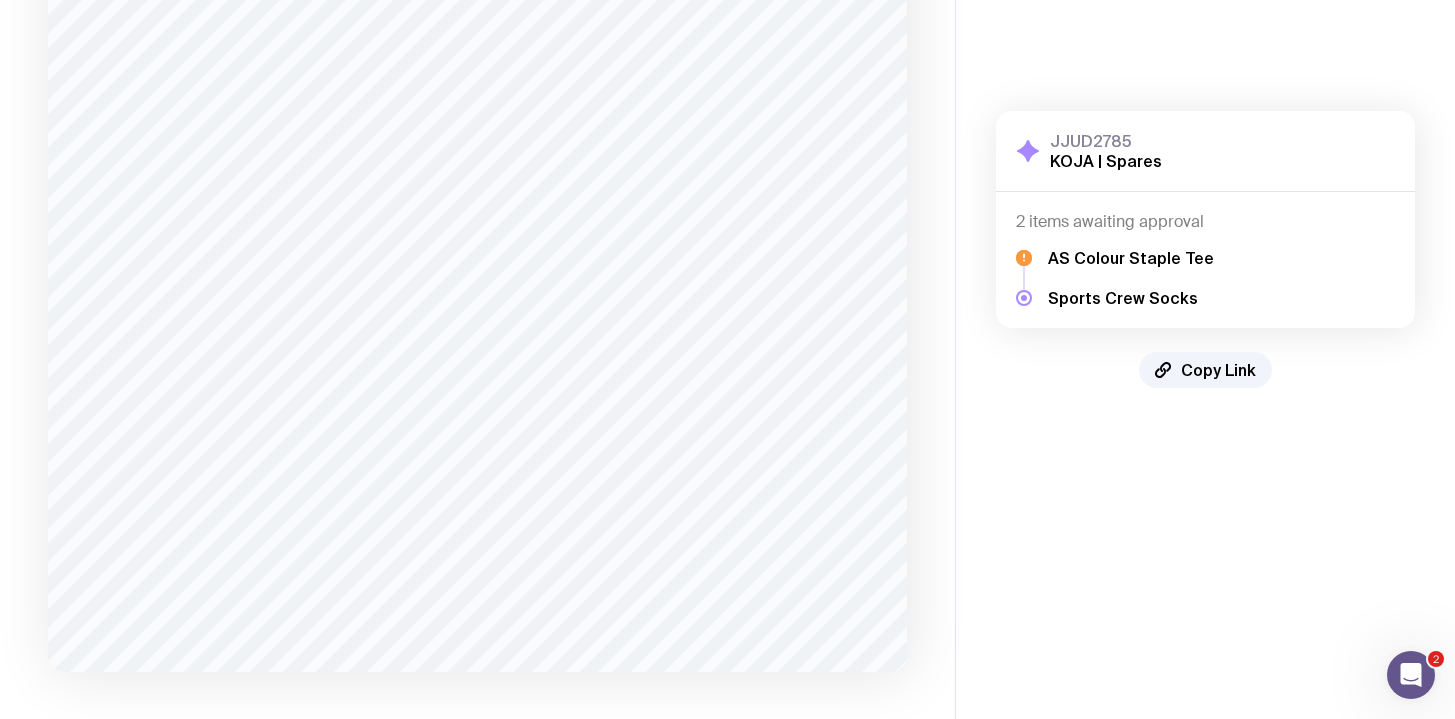scroll, scrollTop: 2130, scrollLeft: 0, axis: vertical 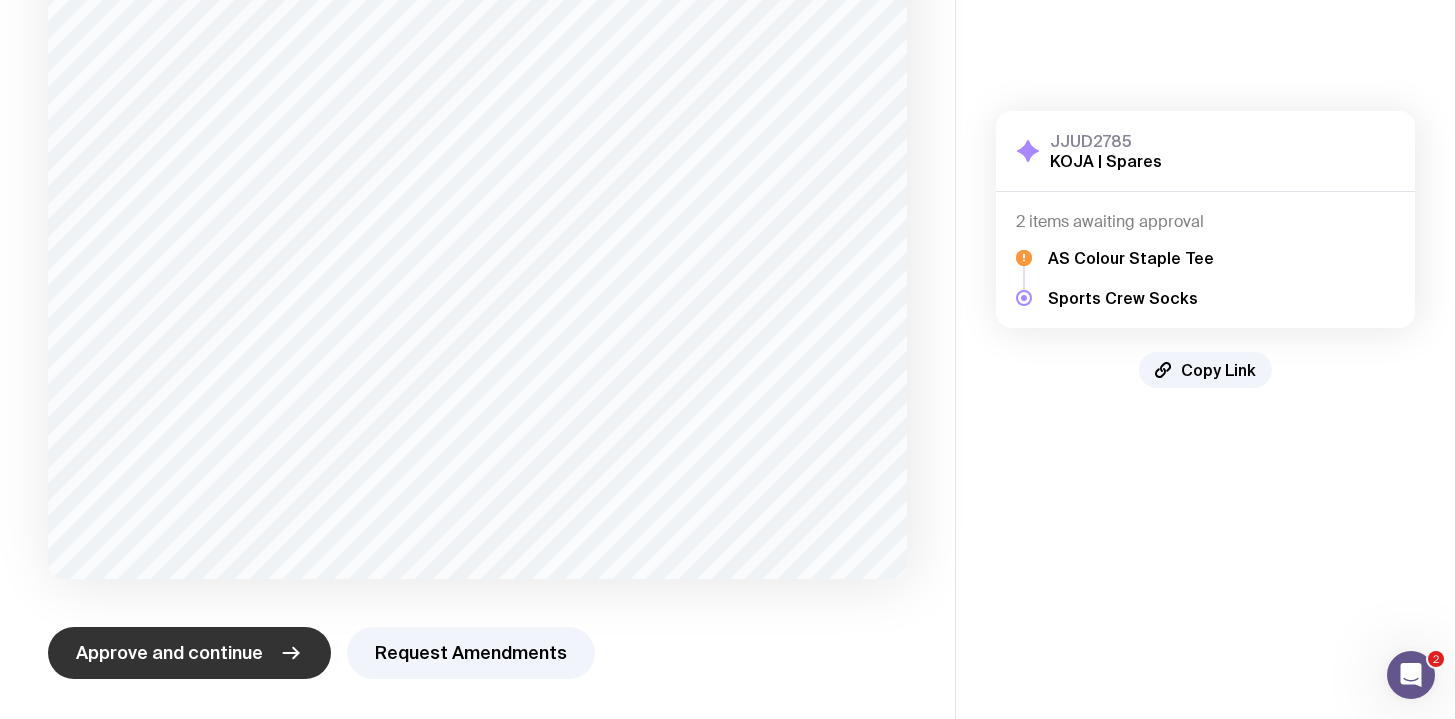 click on "Approve and continue" at bounding box center (189, 653) 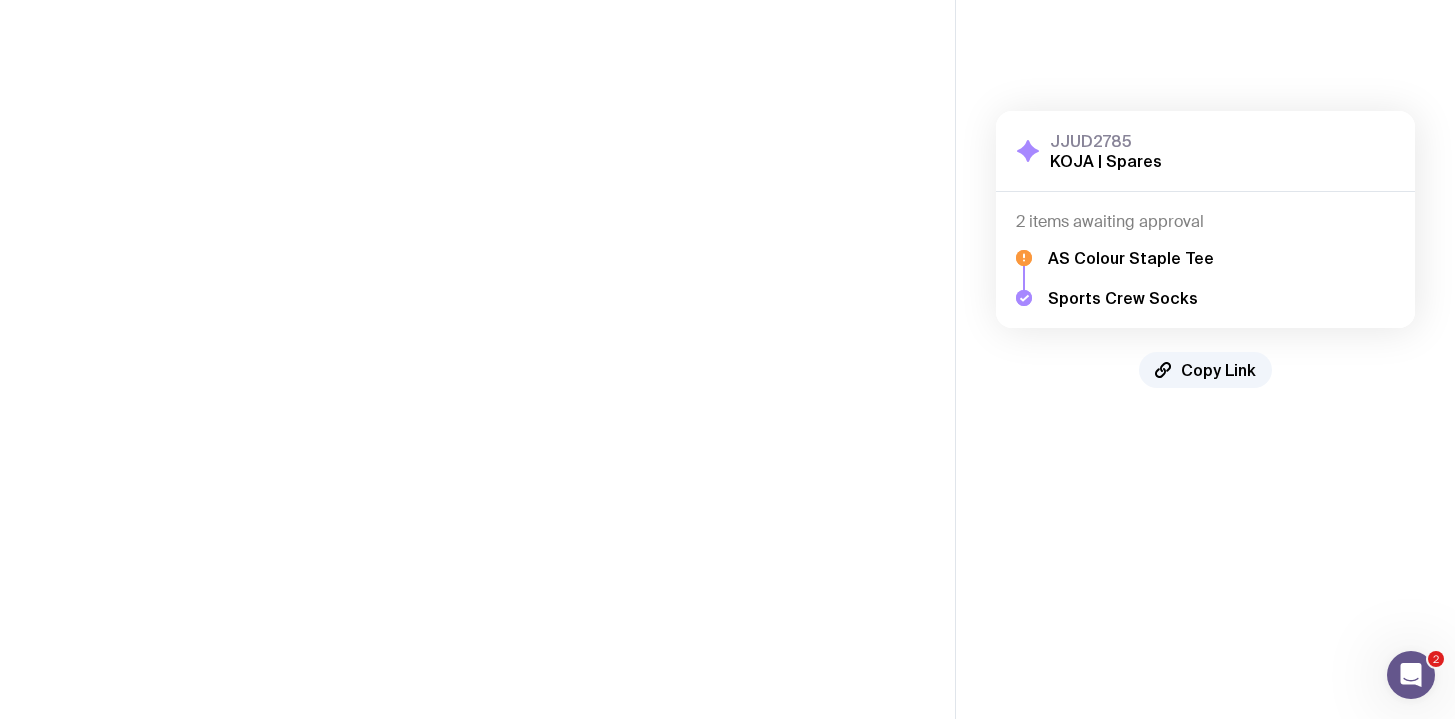 scroll, scrollTop: 0, scrollLeft: 0, axis: both 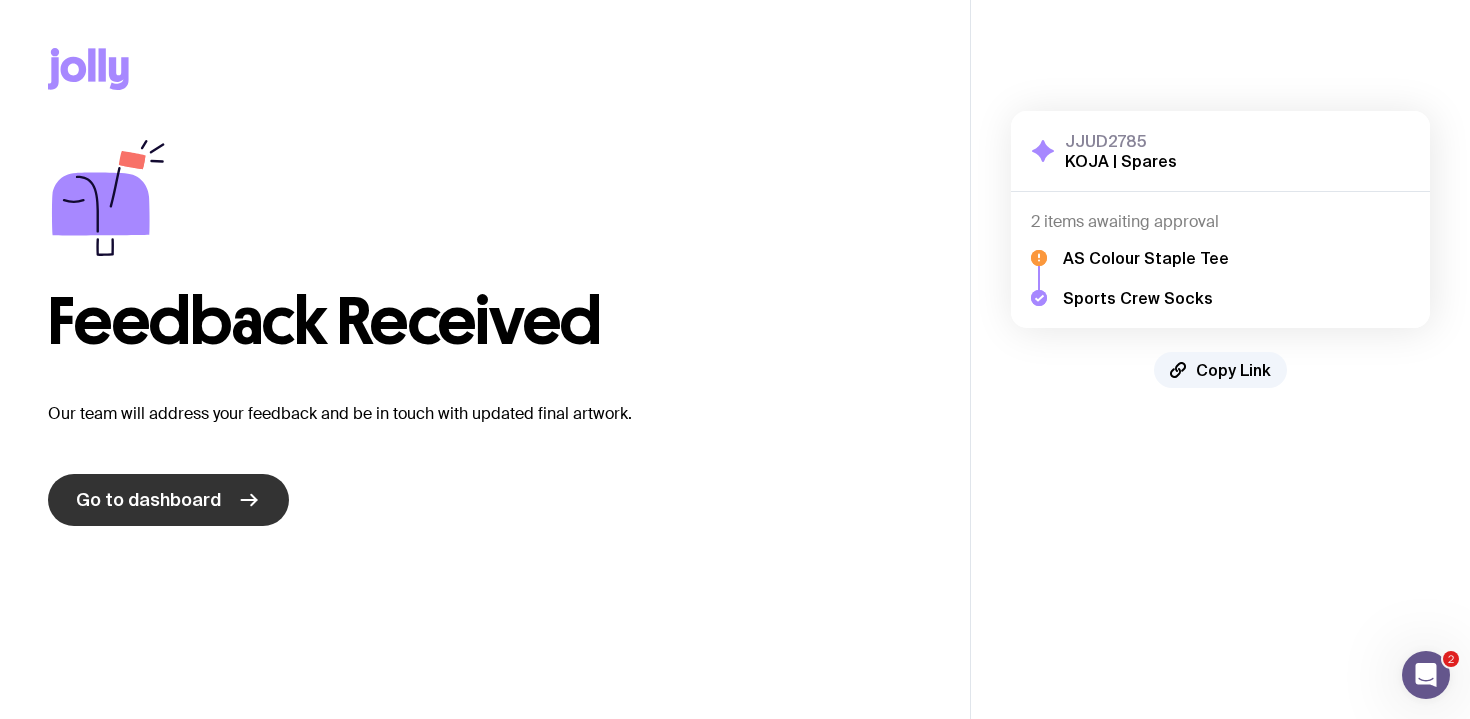 click on "Go to dashboard" at bounding box center [168, 500] 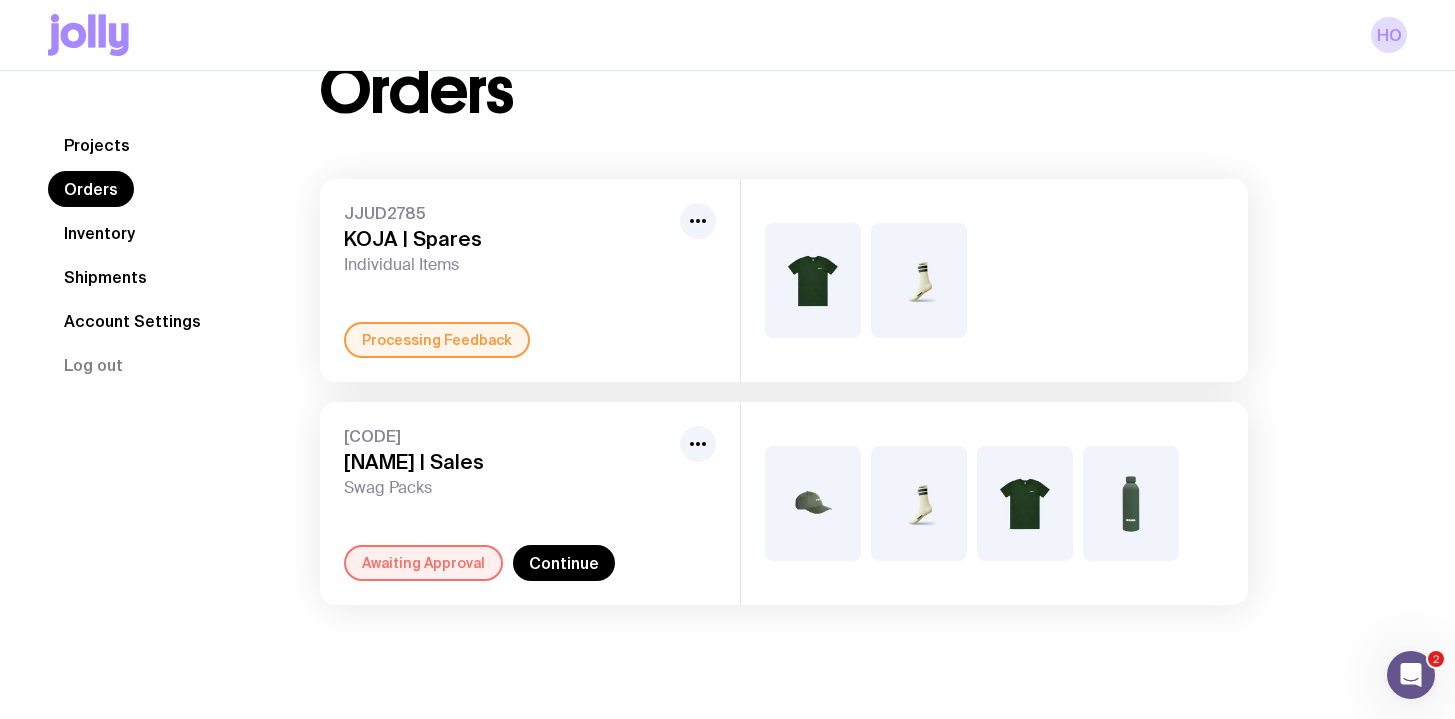 scroll, scrollTop: 71, scrollLeft: 0, axis: vertical 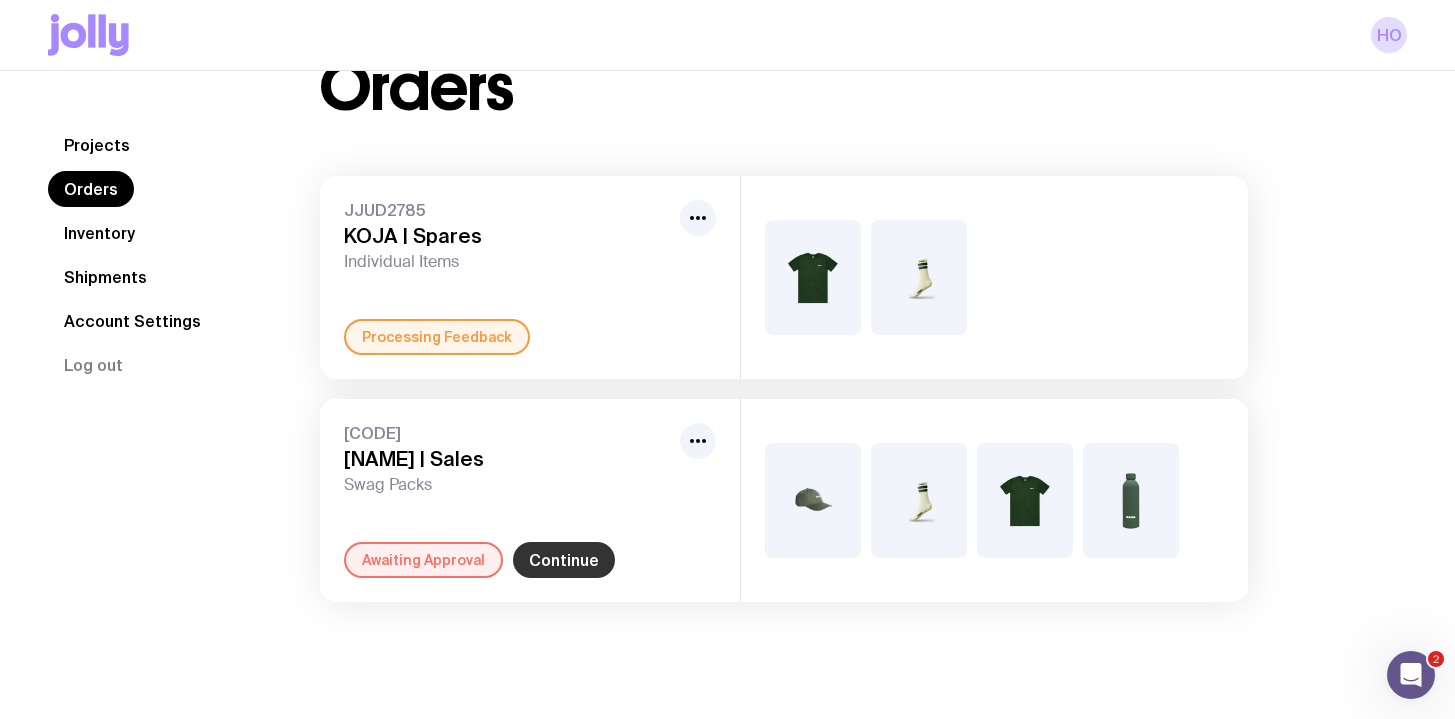 click on "Continue" at bounding box center (564, 560) 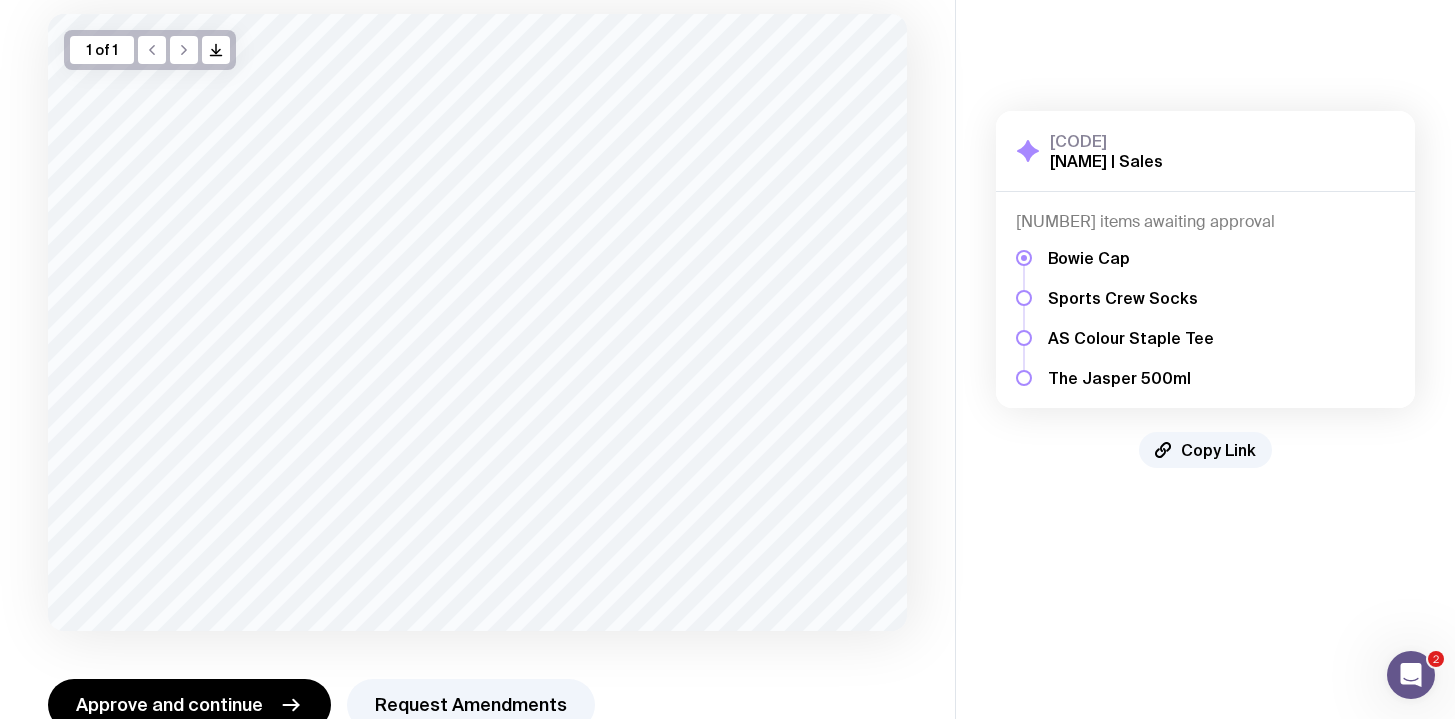 scroll, scrollTop: 176, scrollLeft: 0, axis: vertical 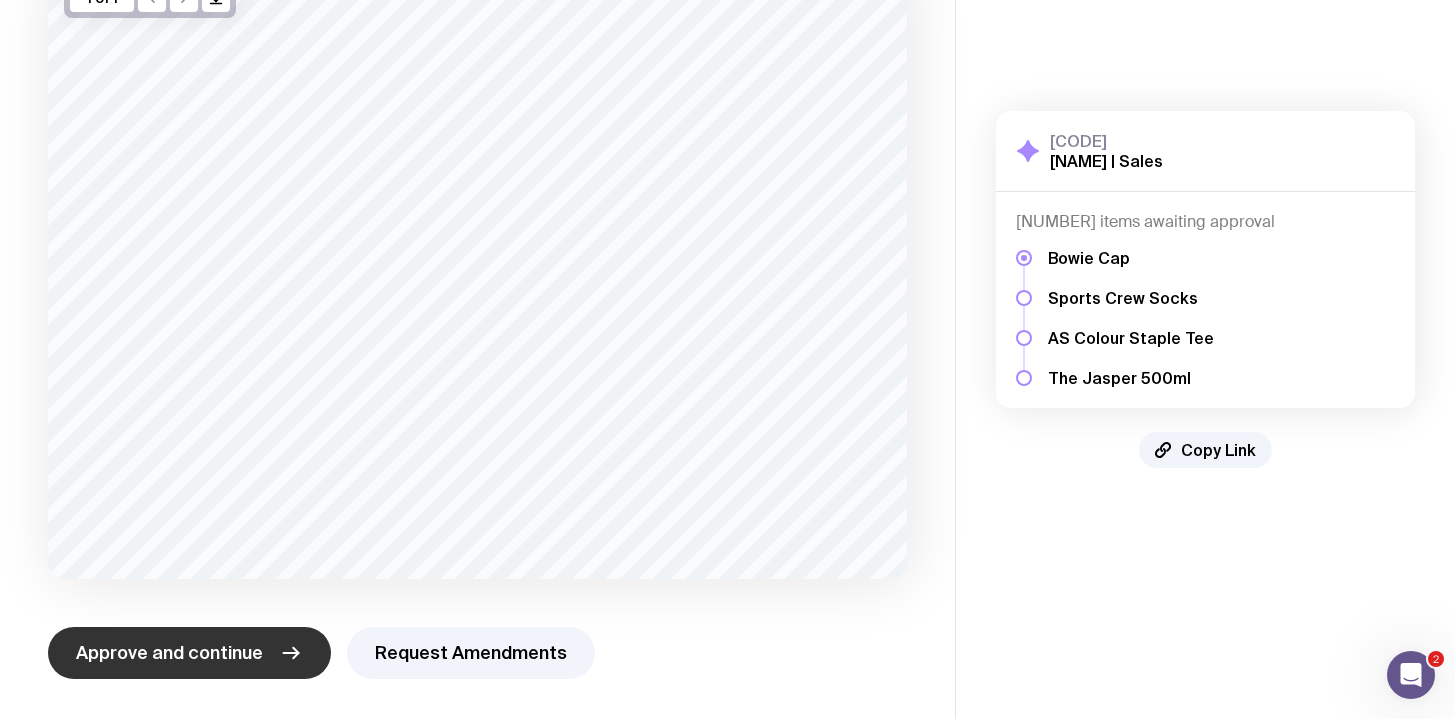 click on "Approve and continue" 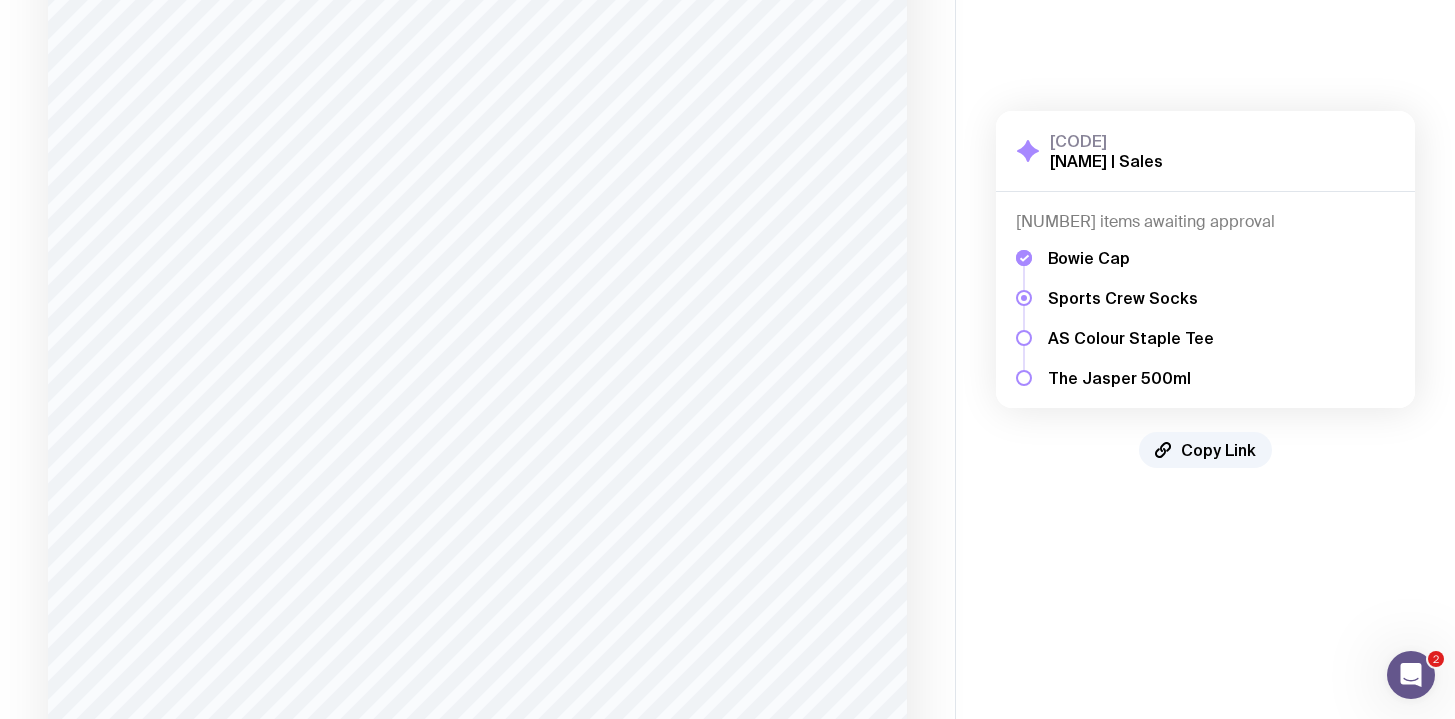 scroll, scrollTop: 2130, scrollLeft: 0, axis: vertical 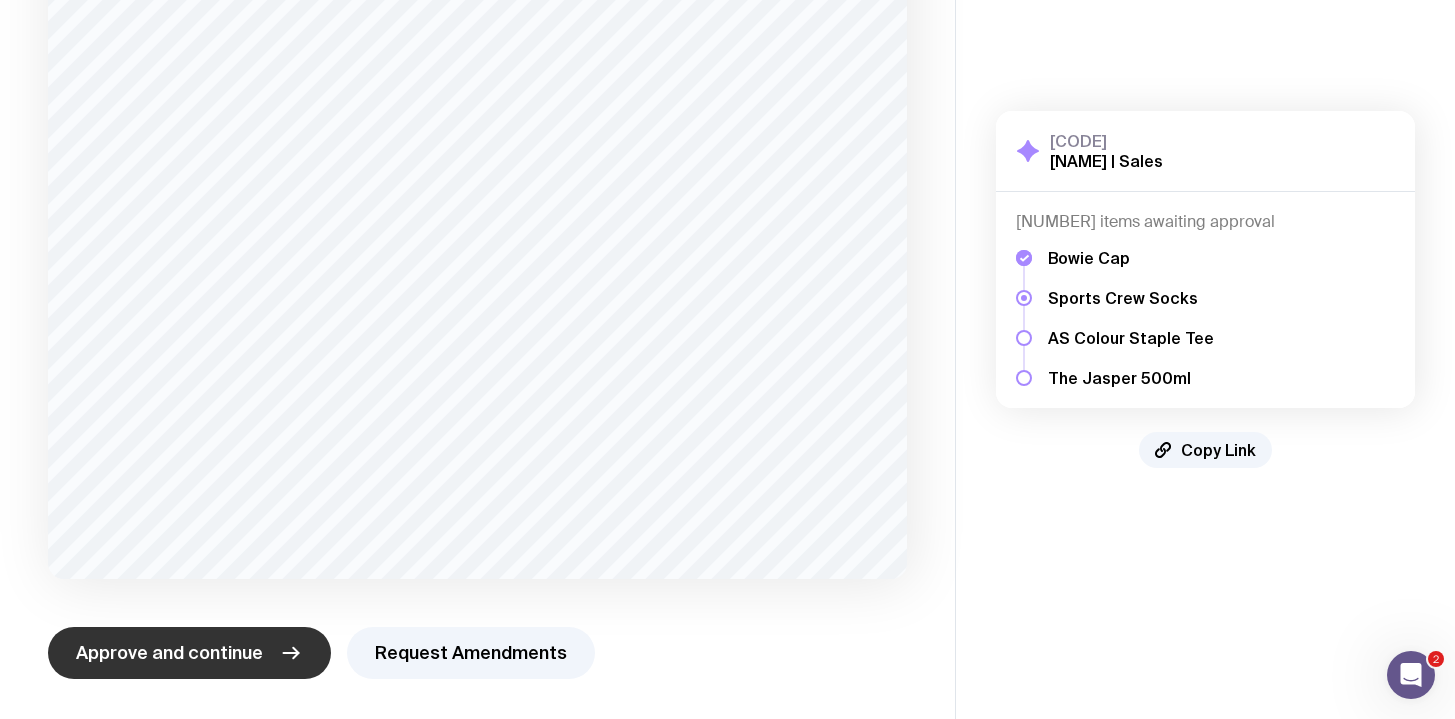 click on "Approve and continue" 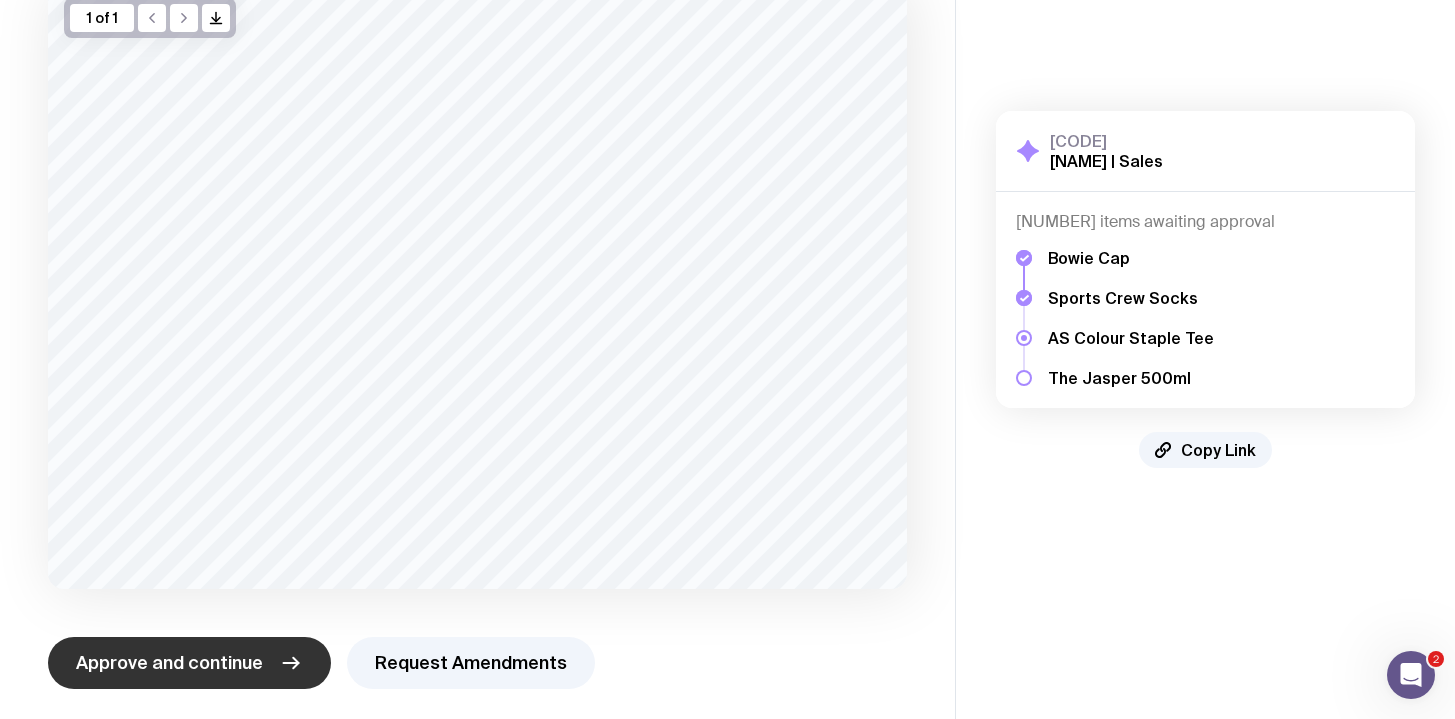 scroll, scrollTop: 166, scrollLeft: 0, axis: vertical 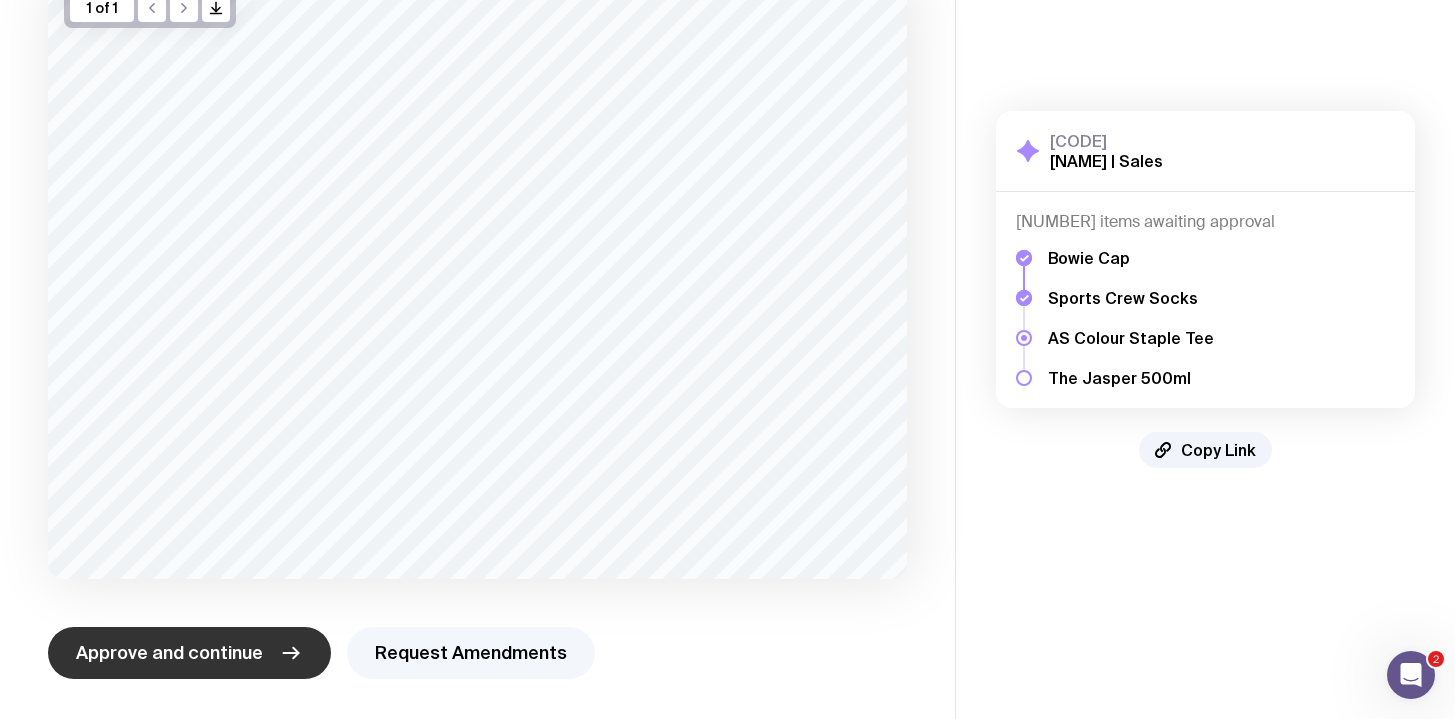 click on "Request Amendments" at bounding box center (471, 653) 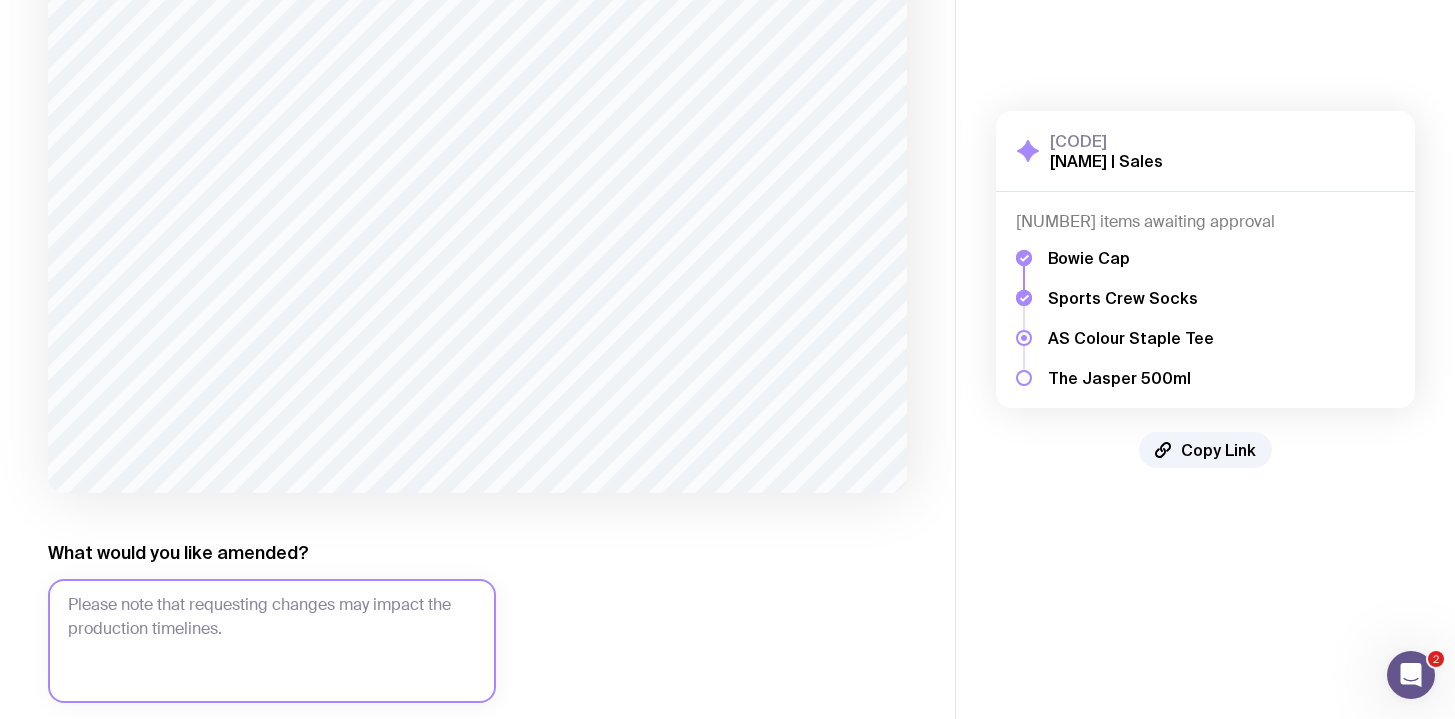 scroll, scrollTop: 301, scrollLeft: 0, axis: vertical 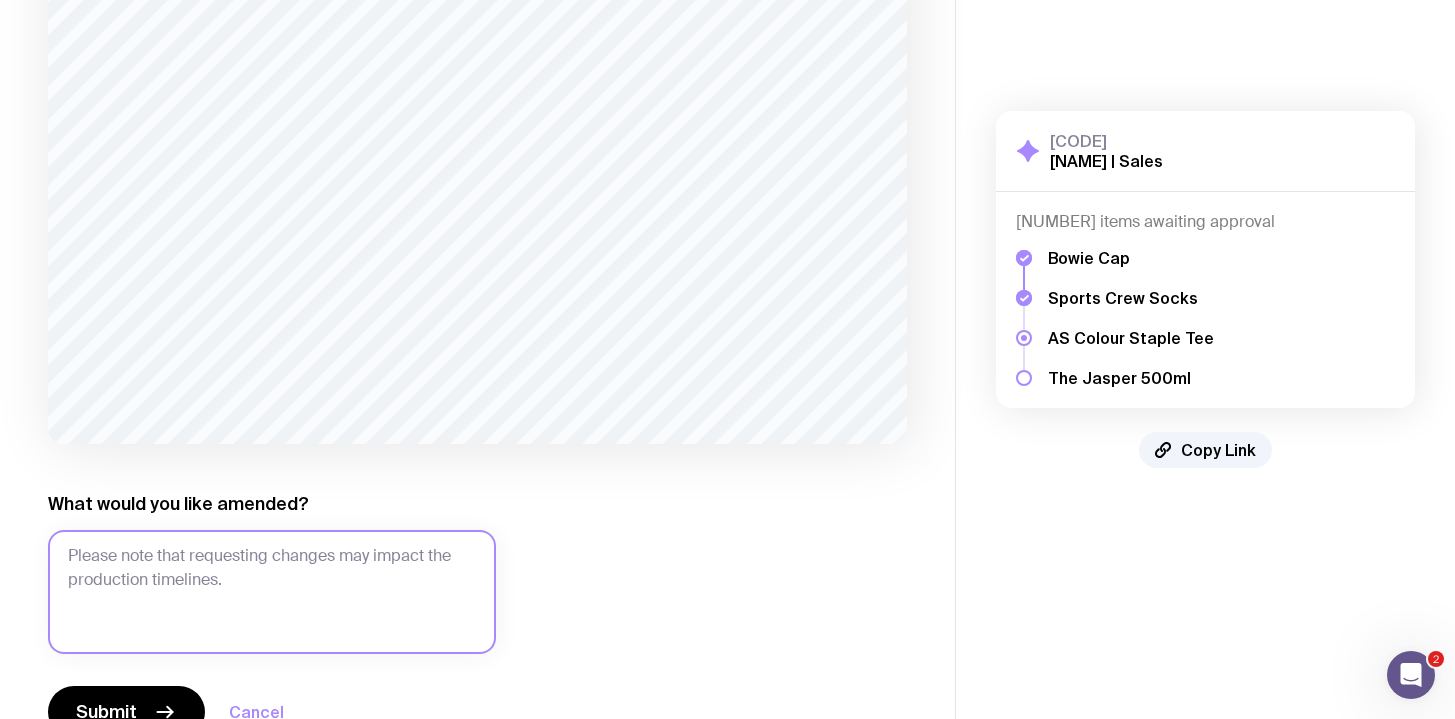 click on "What would you like amended?" 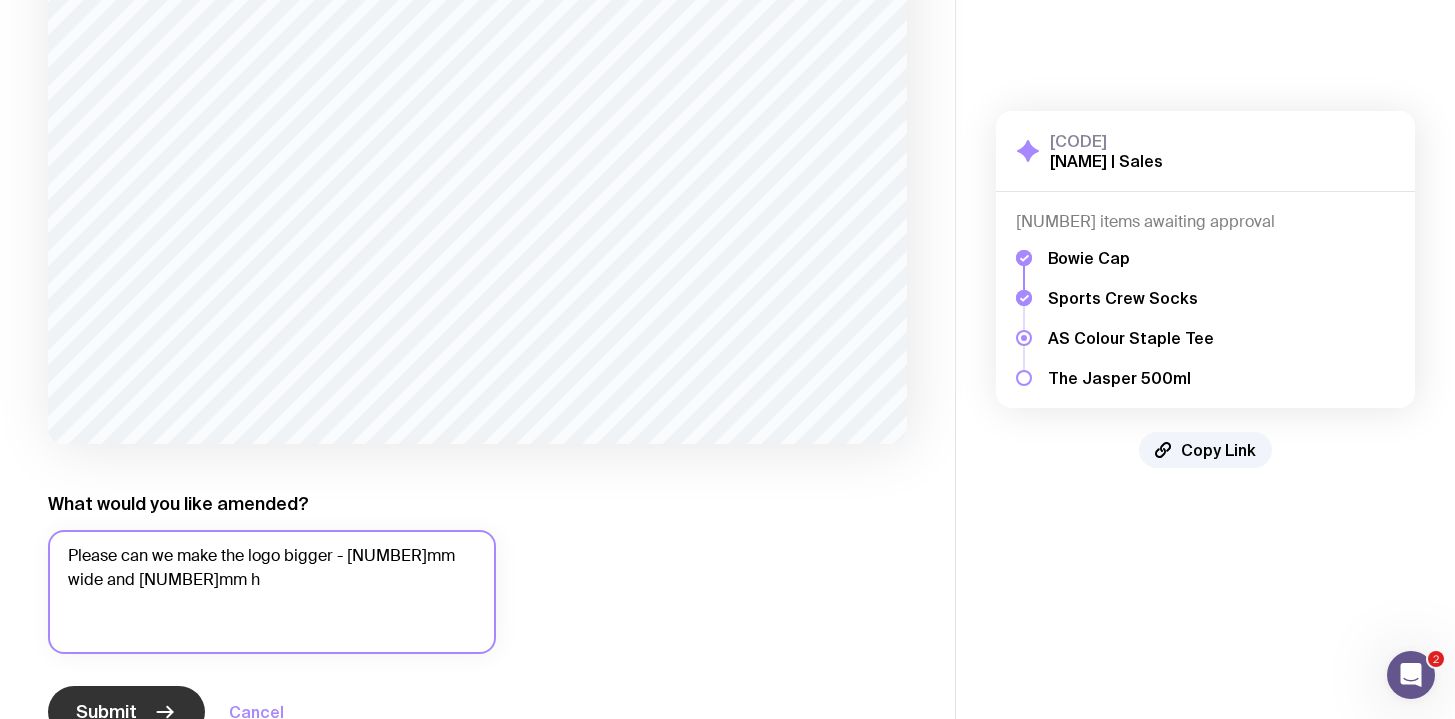 type on "Please can we make the logo bigger - [NUMBER]mm wide and [NUMBER]mm h" 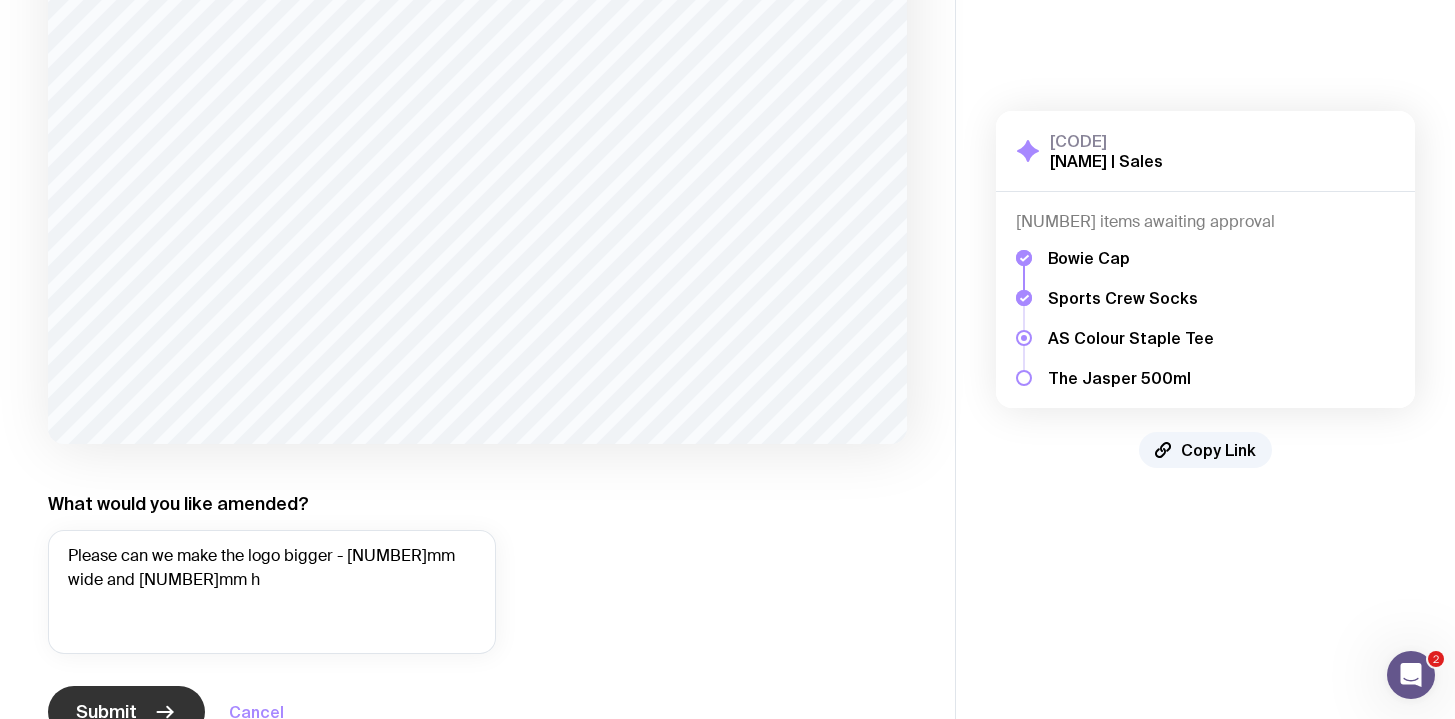 click on "Submit" at bounding box center (126, 712) 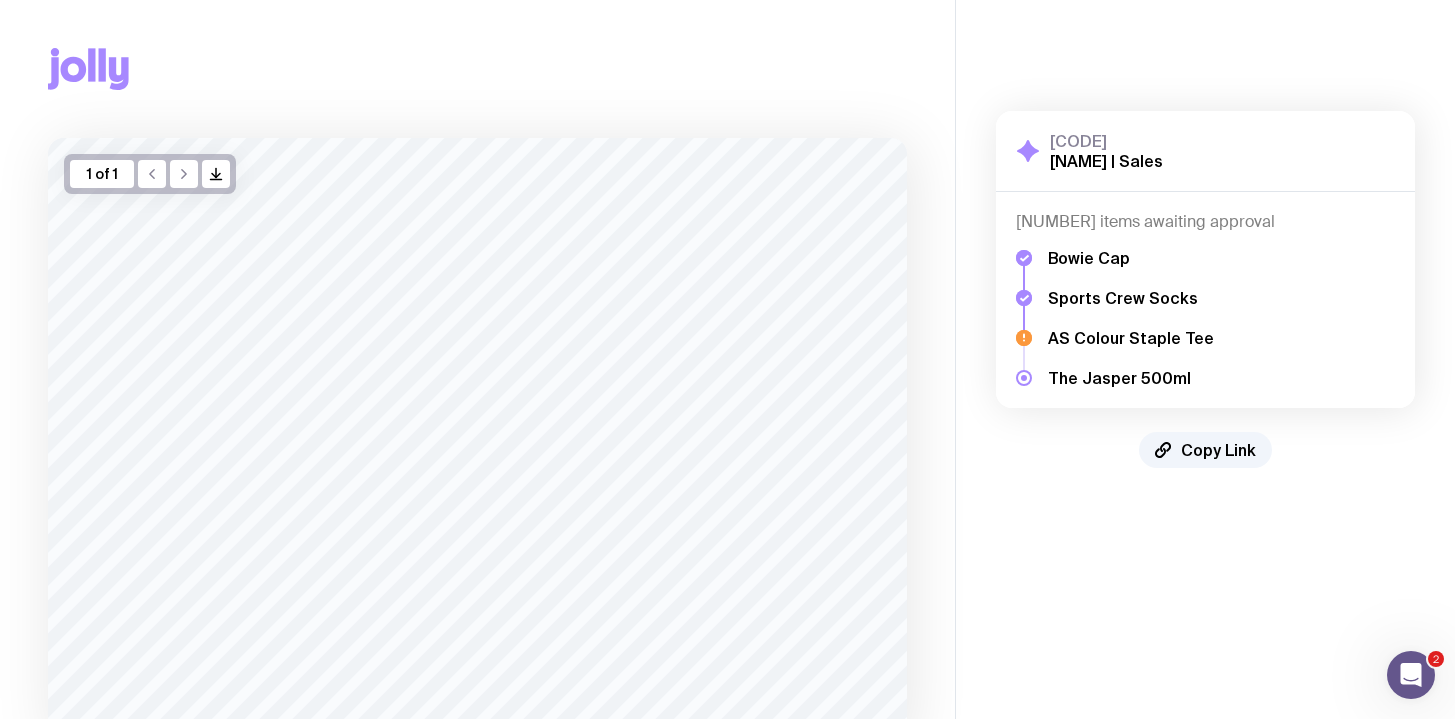 scroll, scrollTop: 166, scrollLeft: 0, axis: vertical 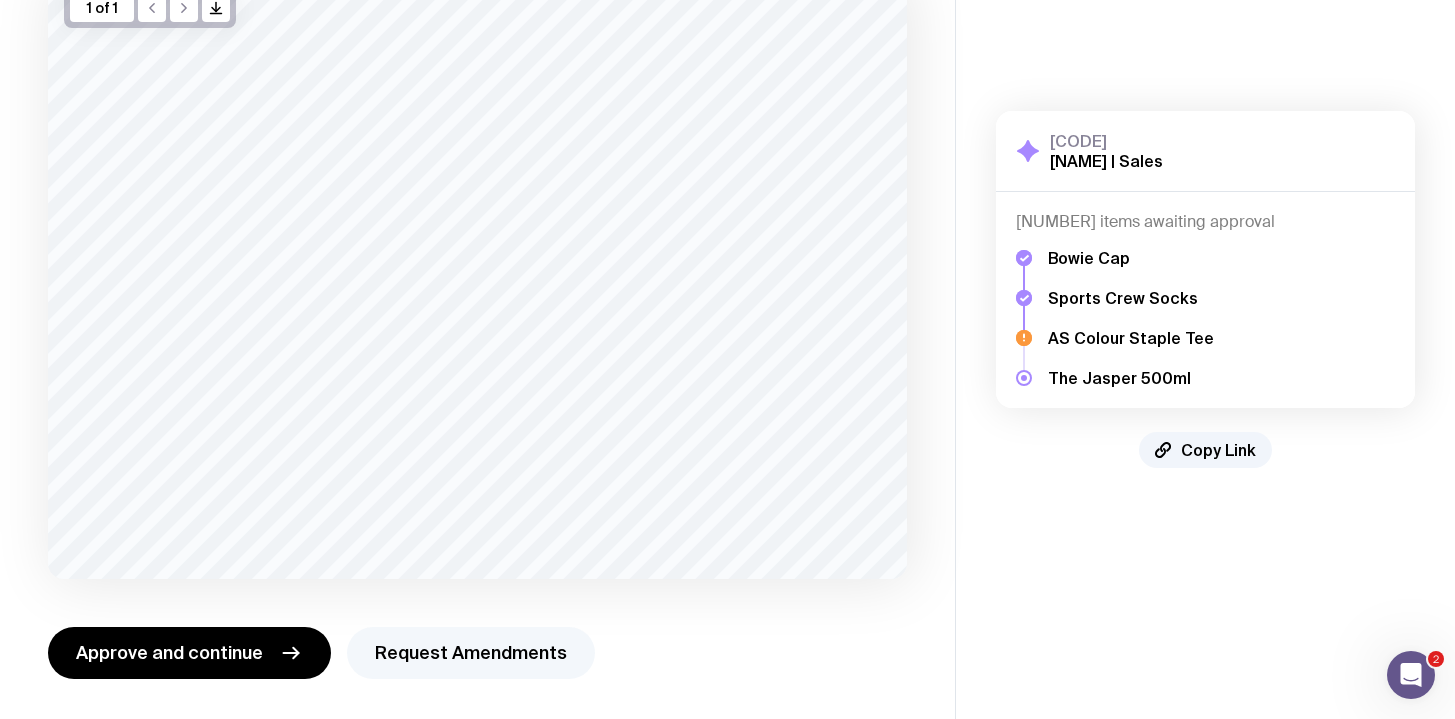 click on "Request Amendments" at bounding box center [471, 653] 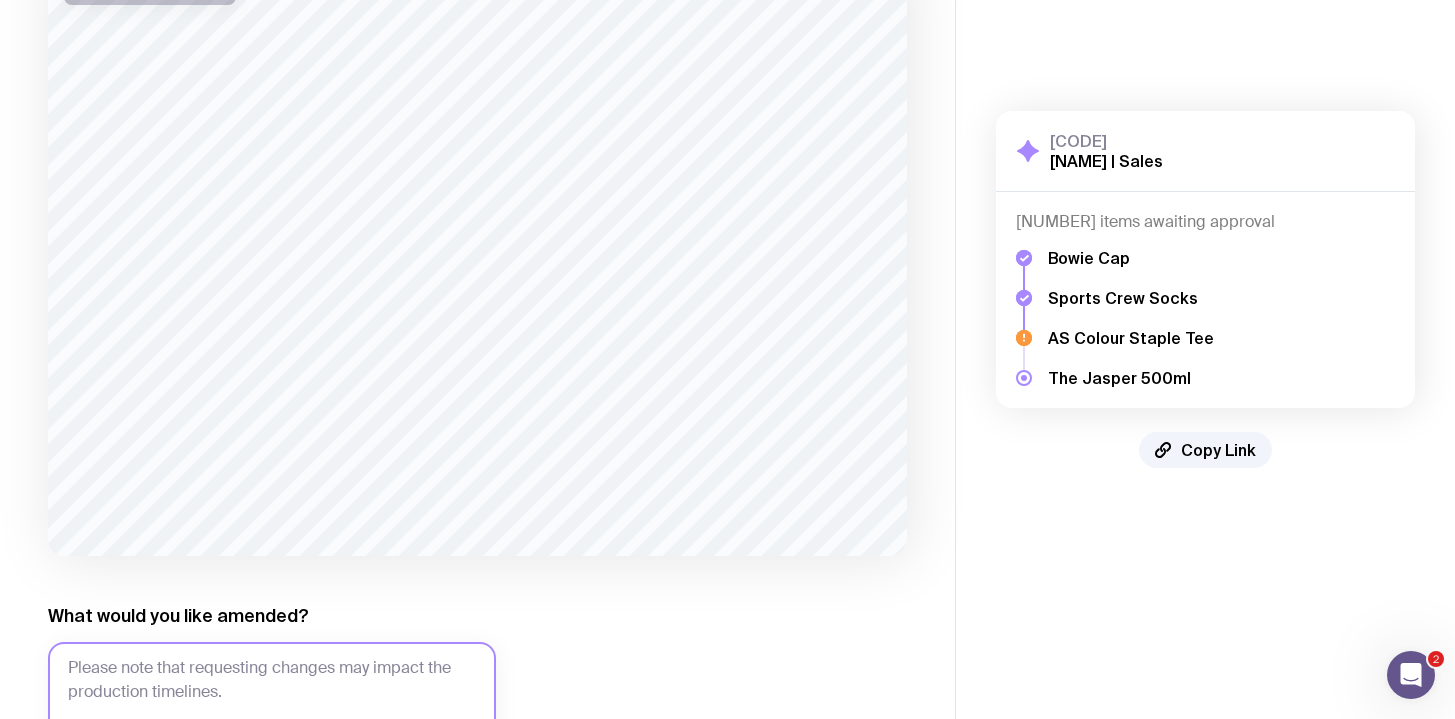 scroll, scrollTop: 189, scrollLeft: 0, axis: vertical 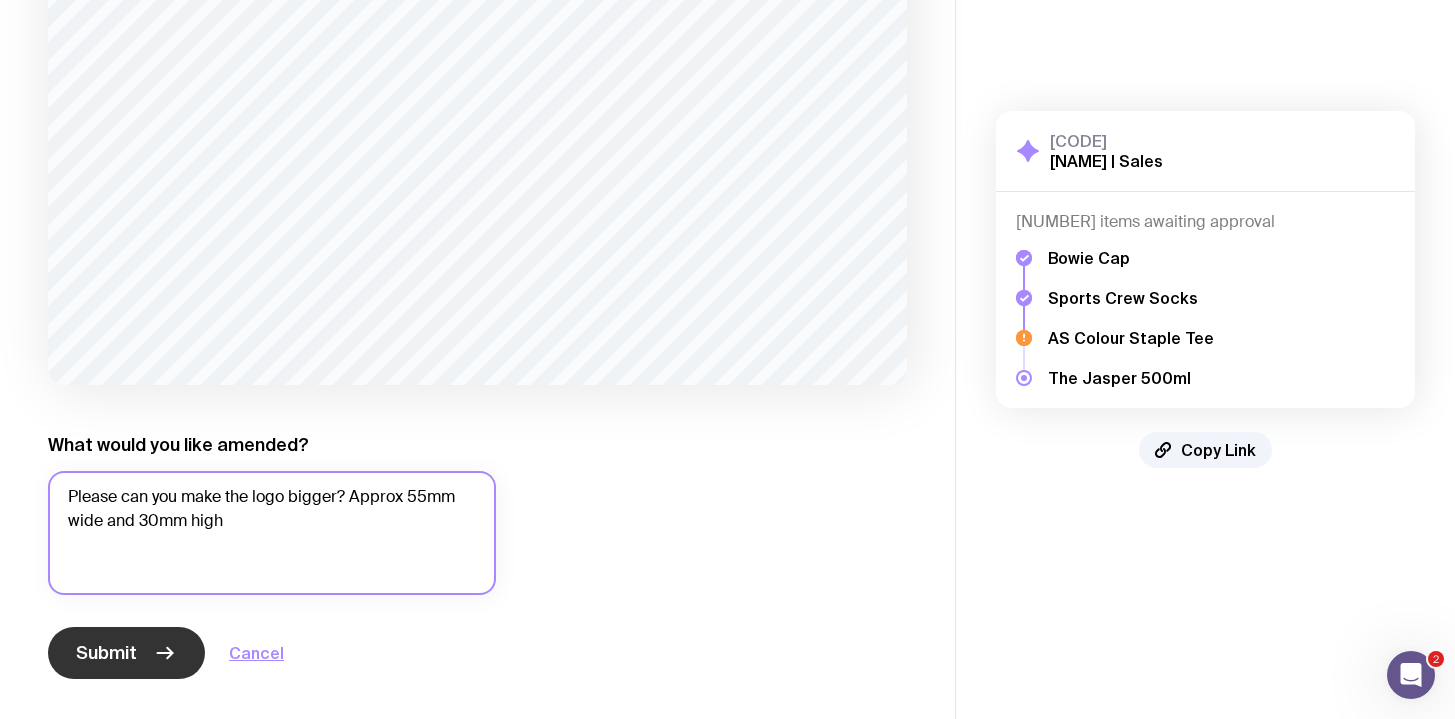type on "Please can you make the logo bigger? Approx 55mm wide and 30mm high" 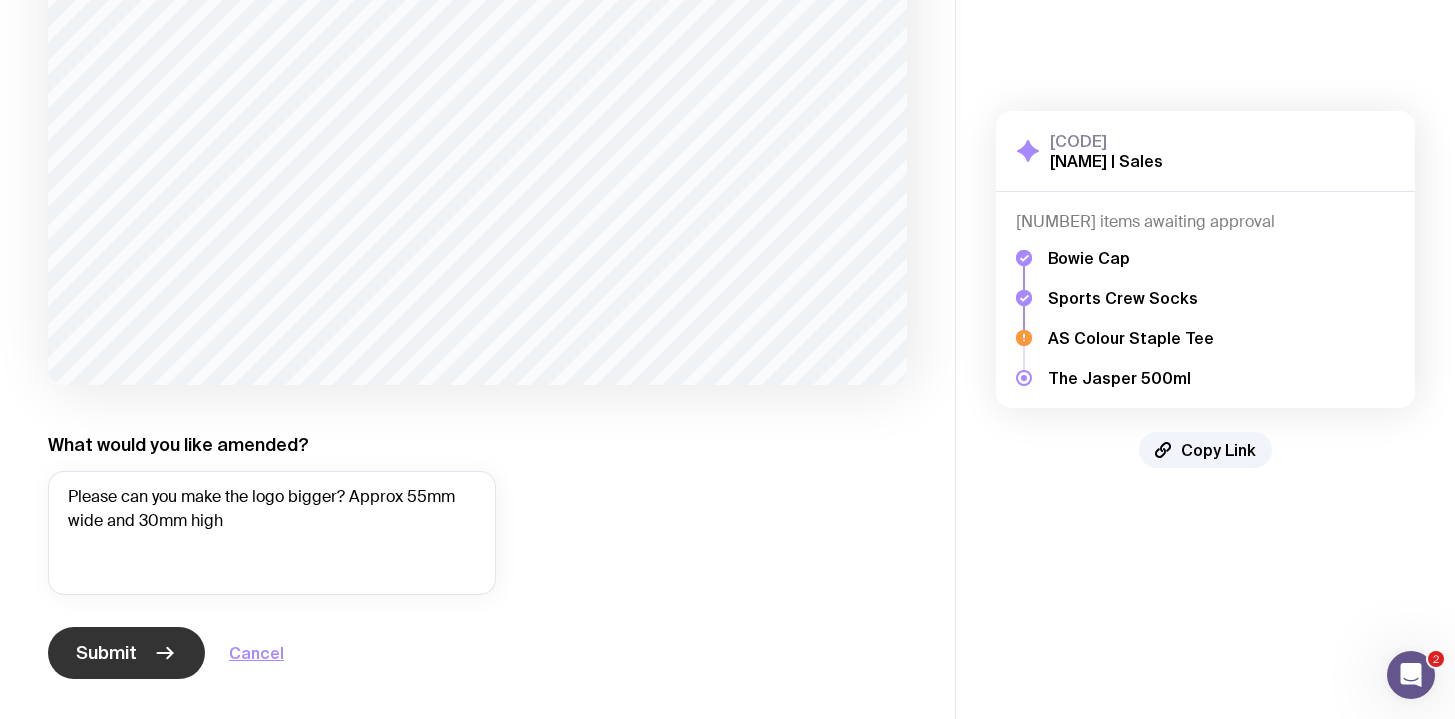 click on "Submit" at bounding box center [126, 653] 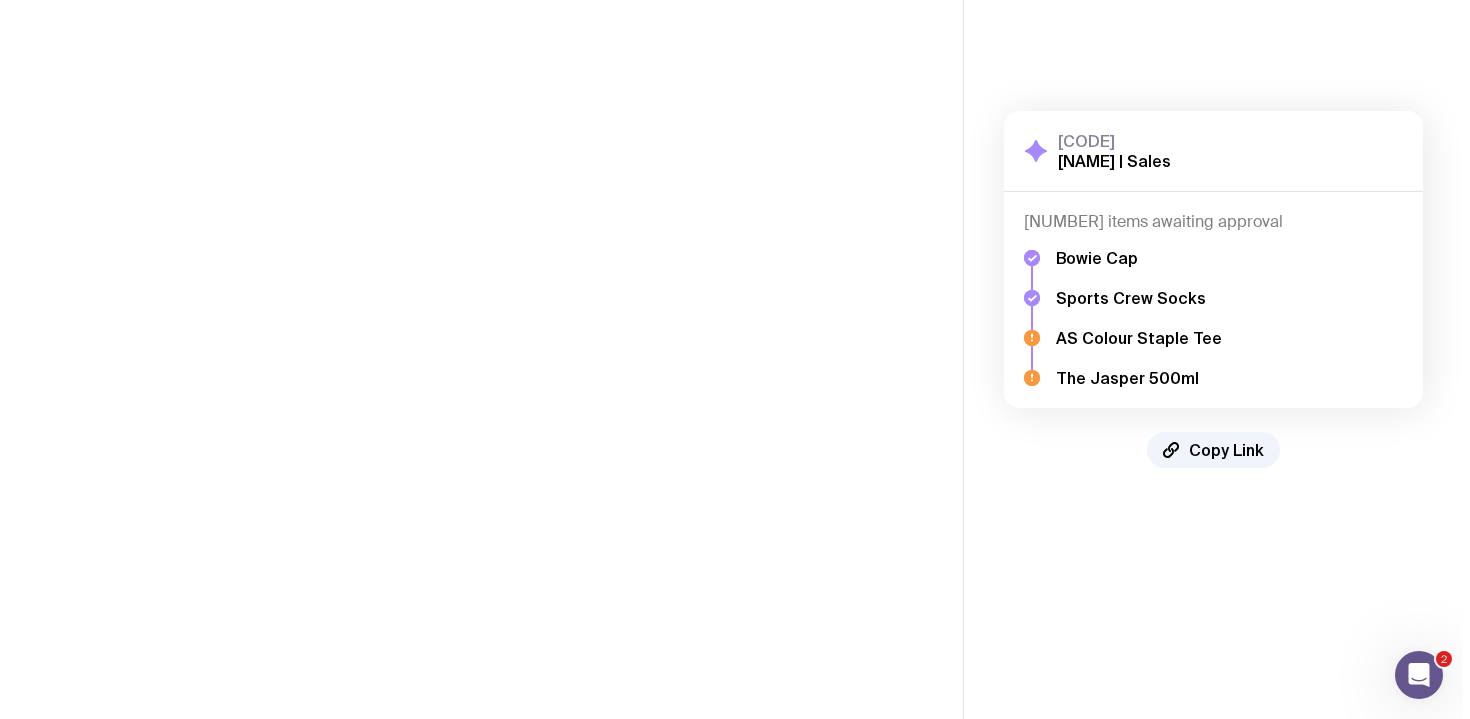 scroll, scrollTop: 0, scrollLeft: 0, axis: both 